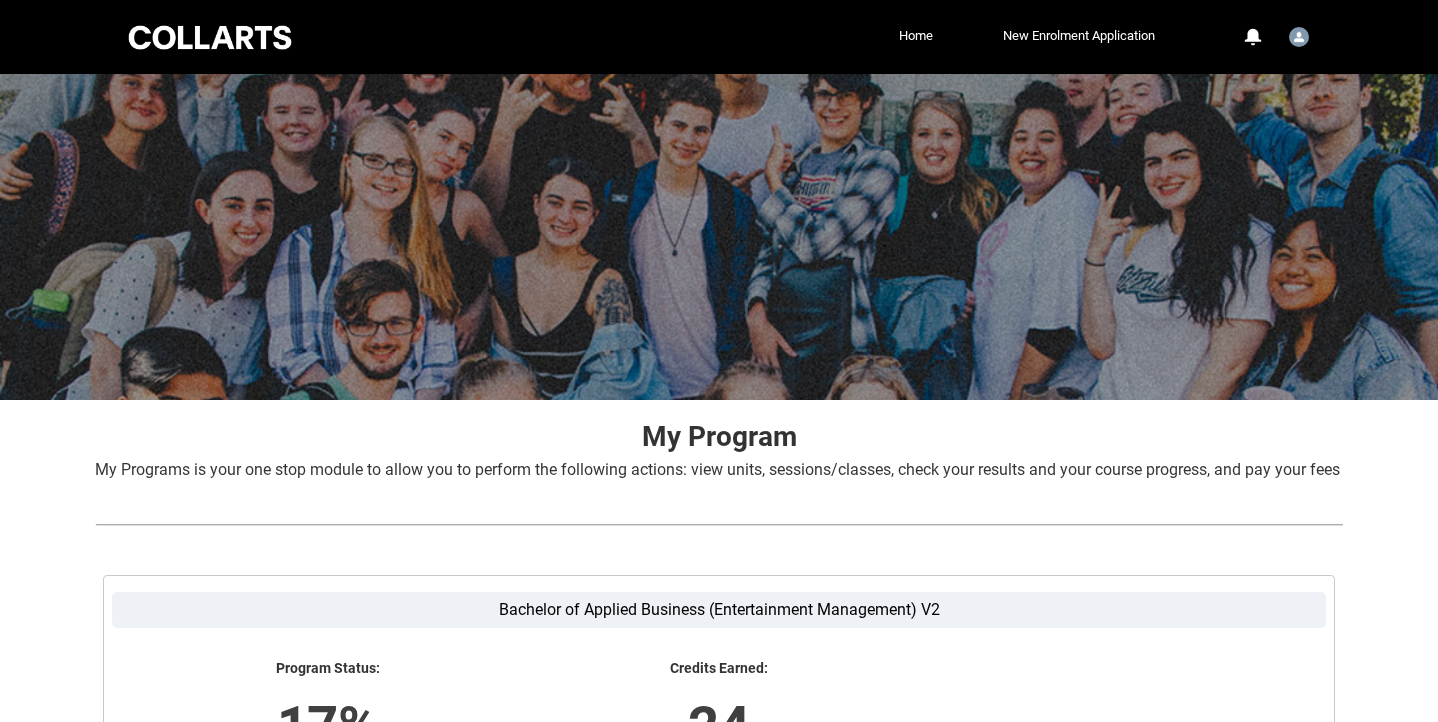 scroll, scrollTop: 392, scrollLeft: 0, axis: vertical 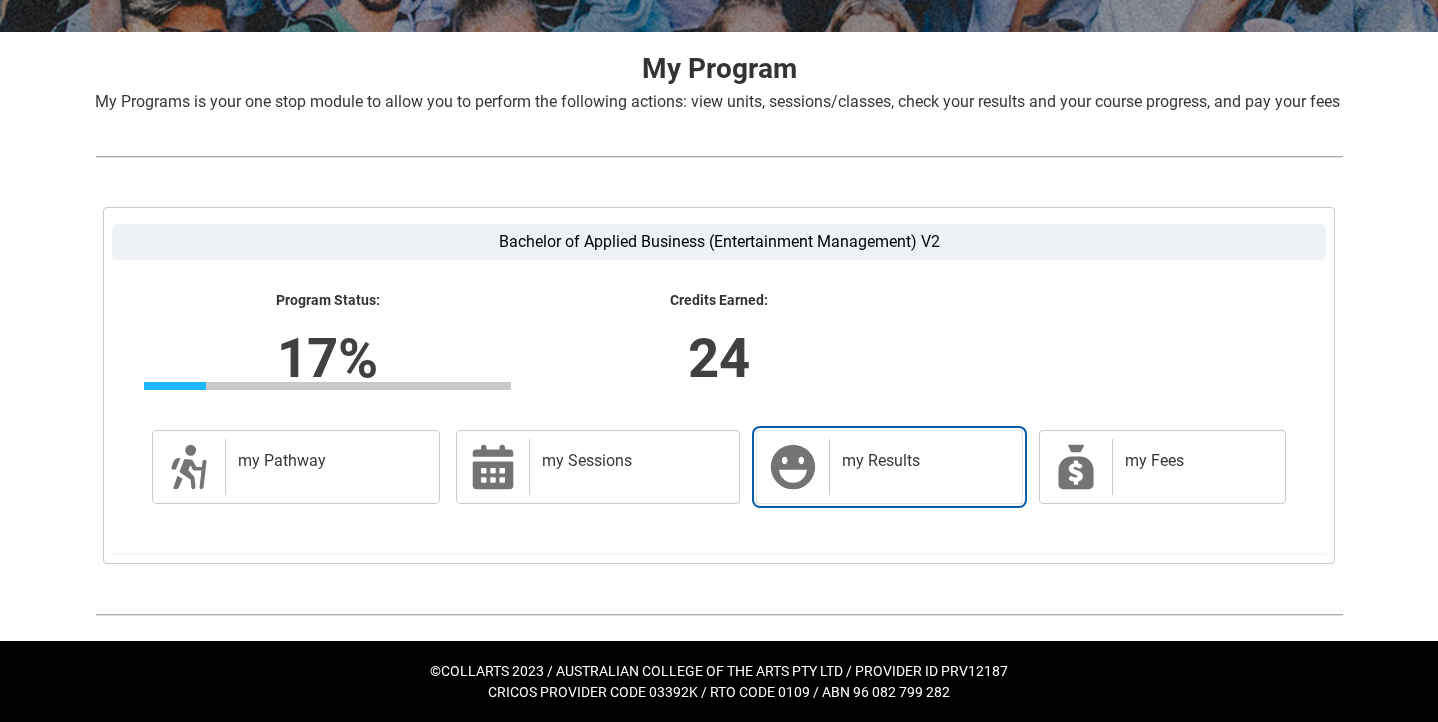 click on "my Results" at bounding box center [921, 467] 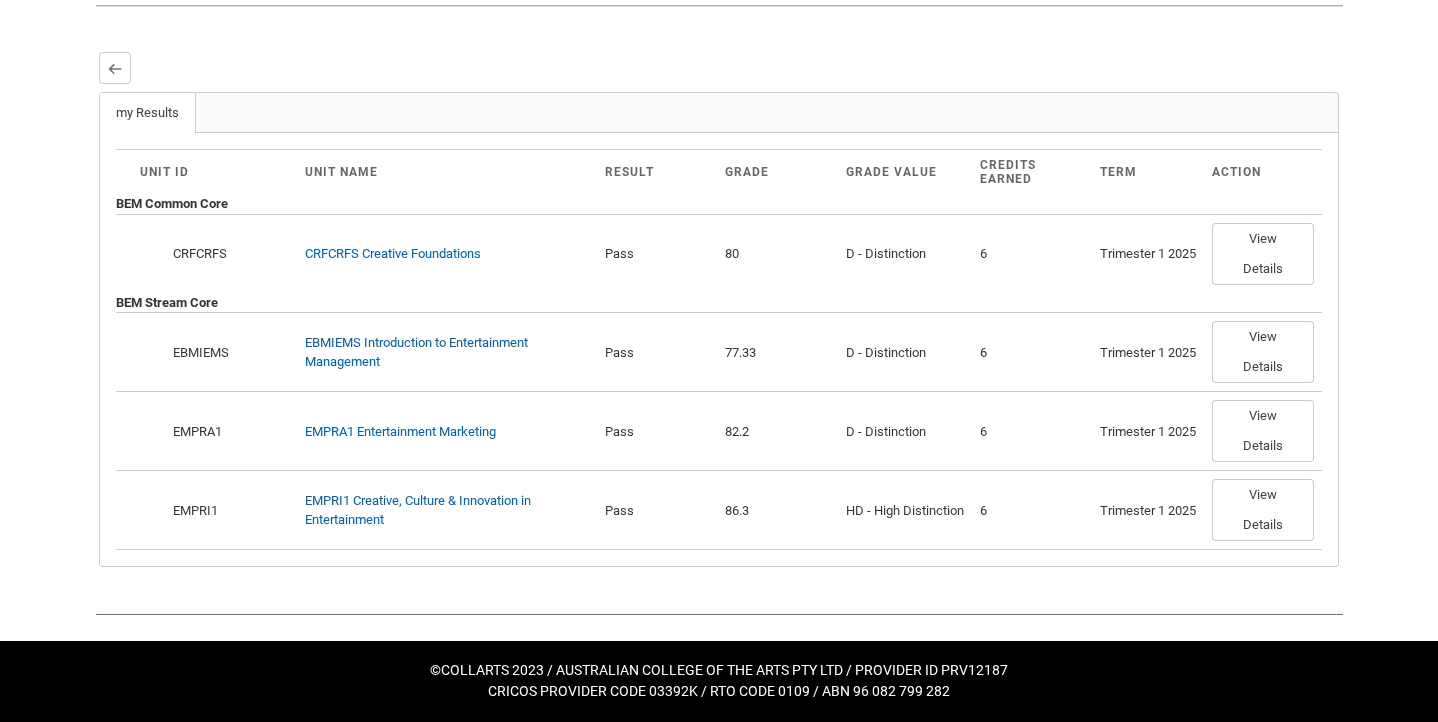 scroll, scrollTop: 530, scrollLeft: 0, axis: vertical 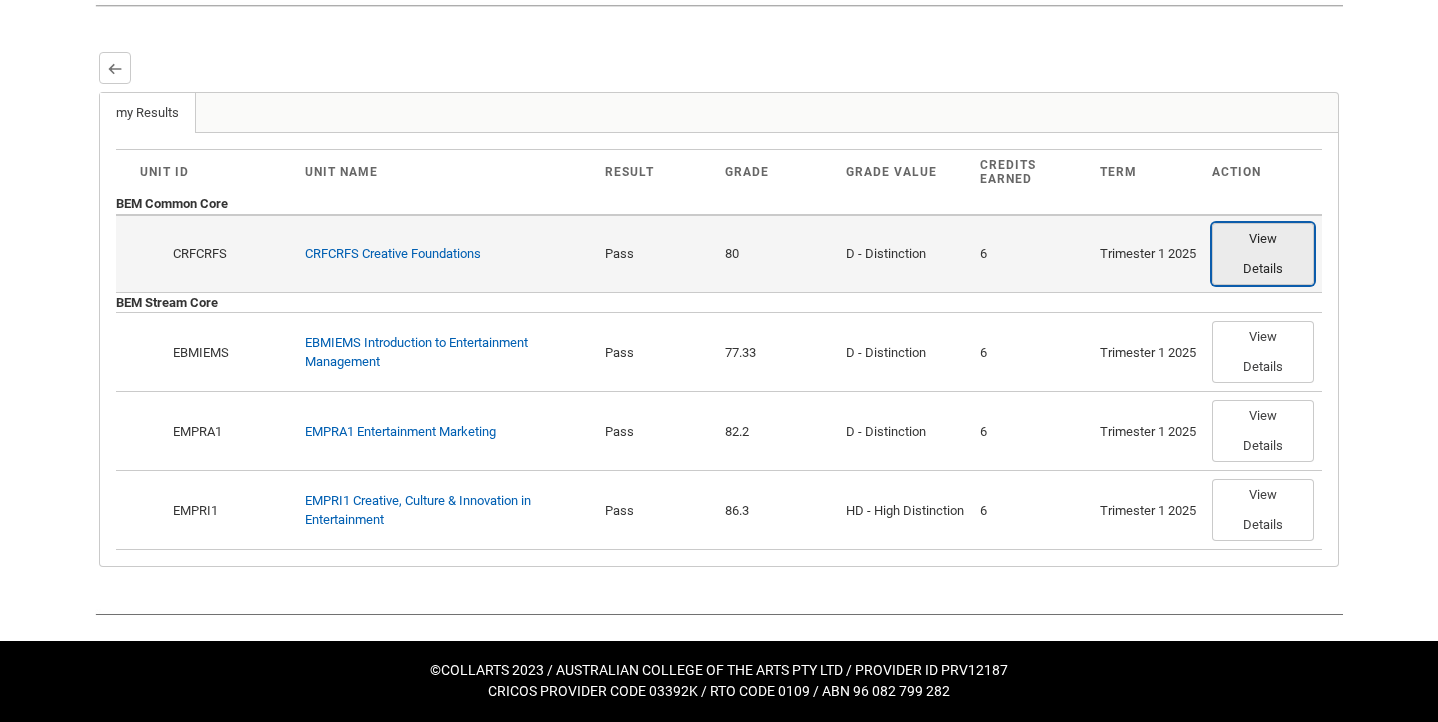 click on "View Details" at bounding box center [1263, 254] 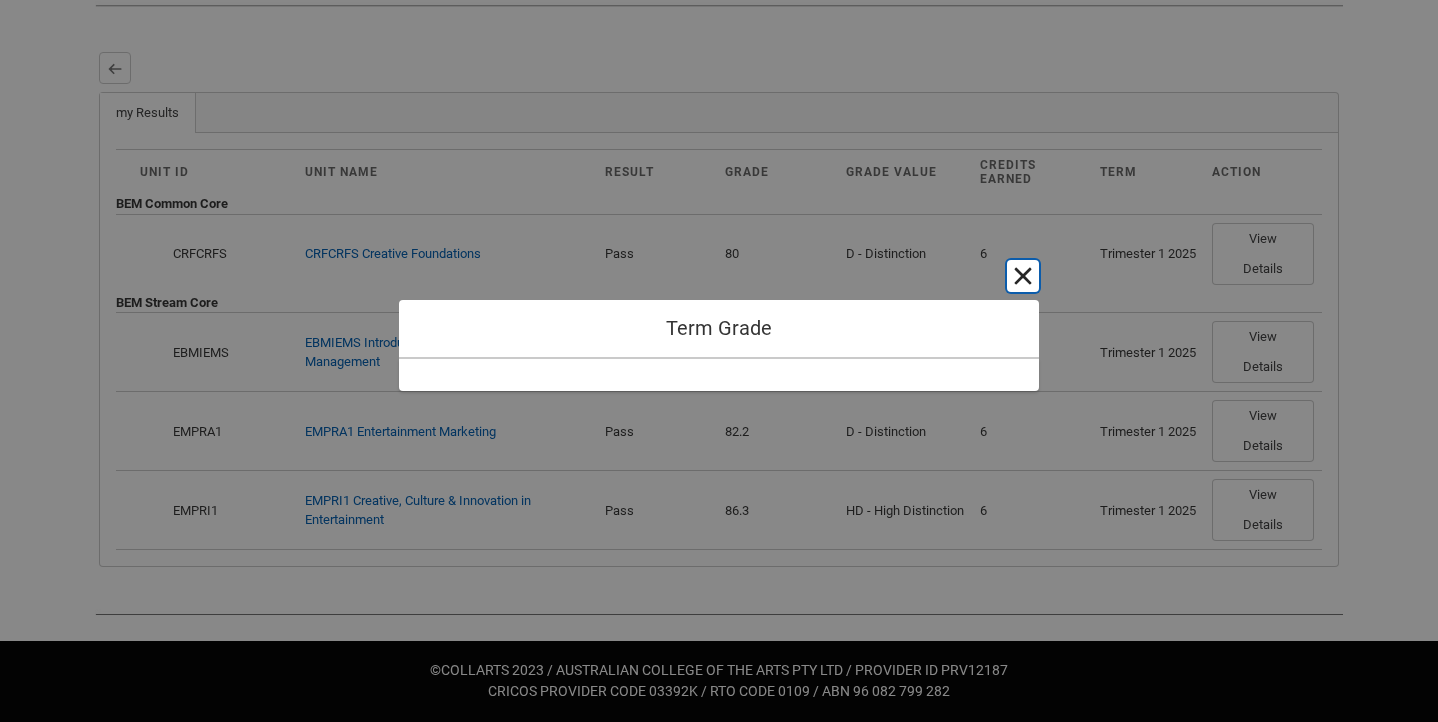 click on "Cancel and close" at bounding box center (1023, 276) 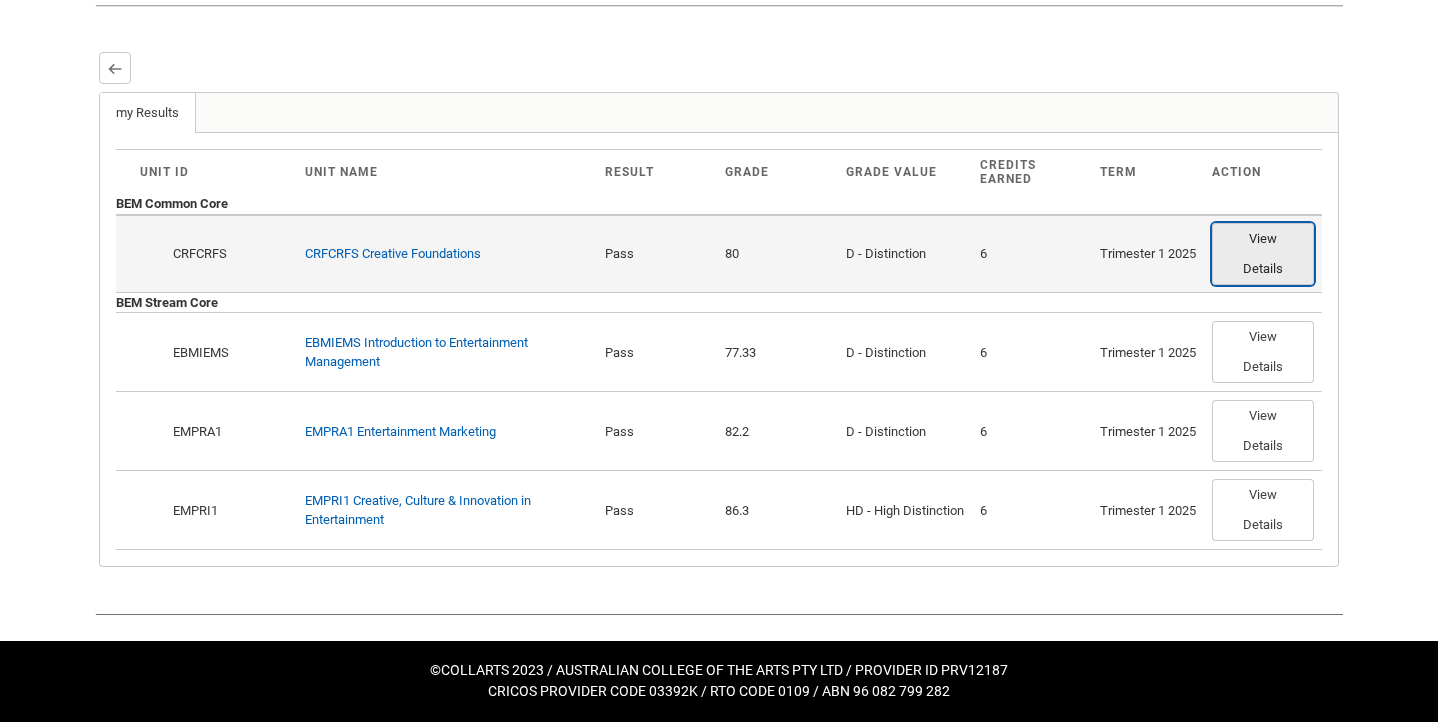 click on "View Details" at bounding box center [1263, 254] 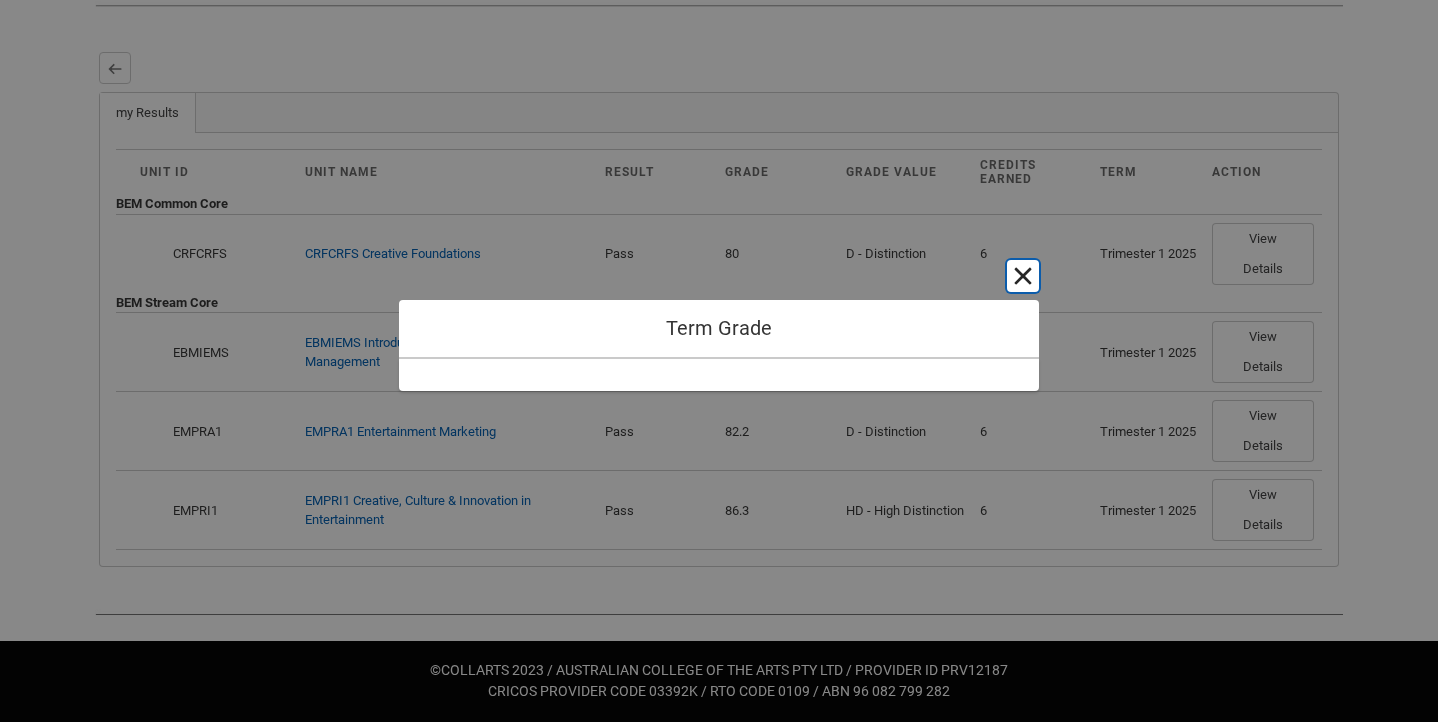 click on "Cancel and close" at bounding box center [1023, 276] 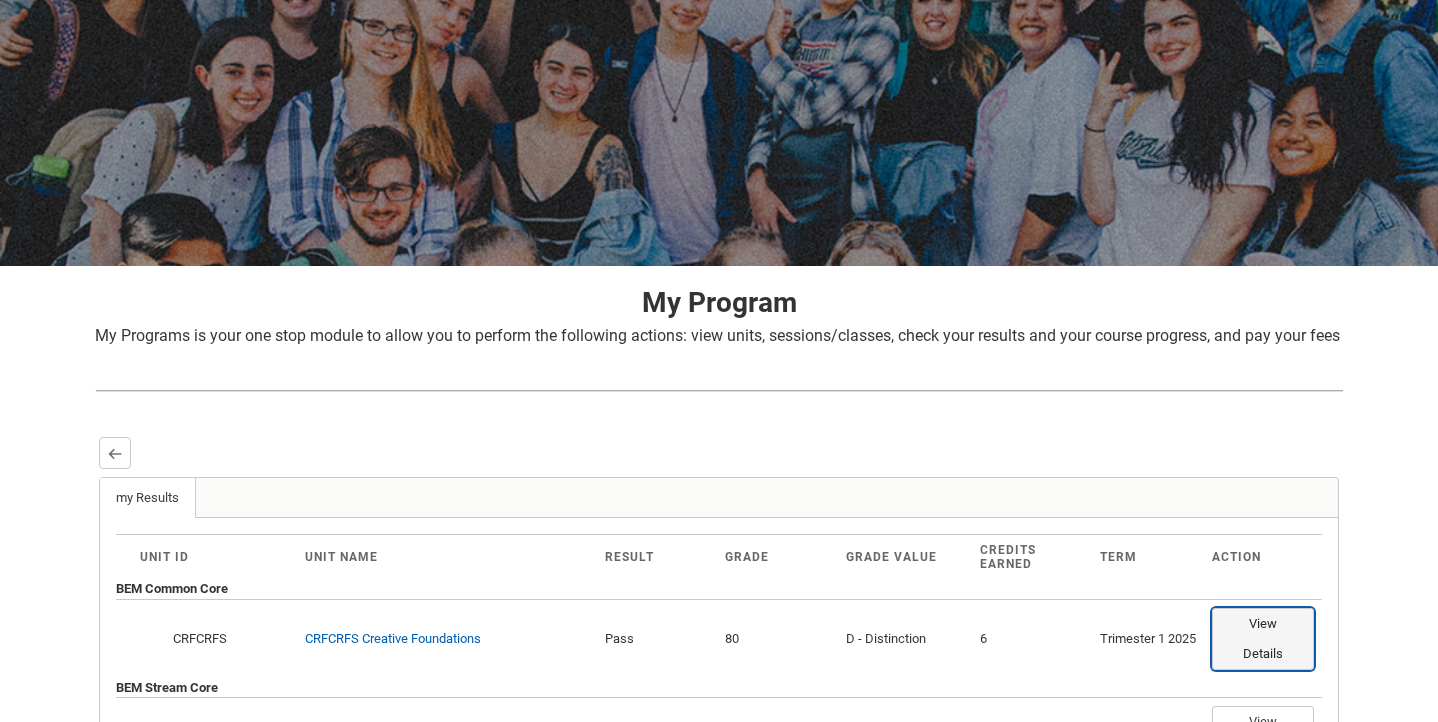 scroll, scrollTop: 0, scrollLeft: 0, axis: both 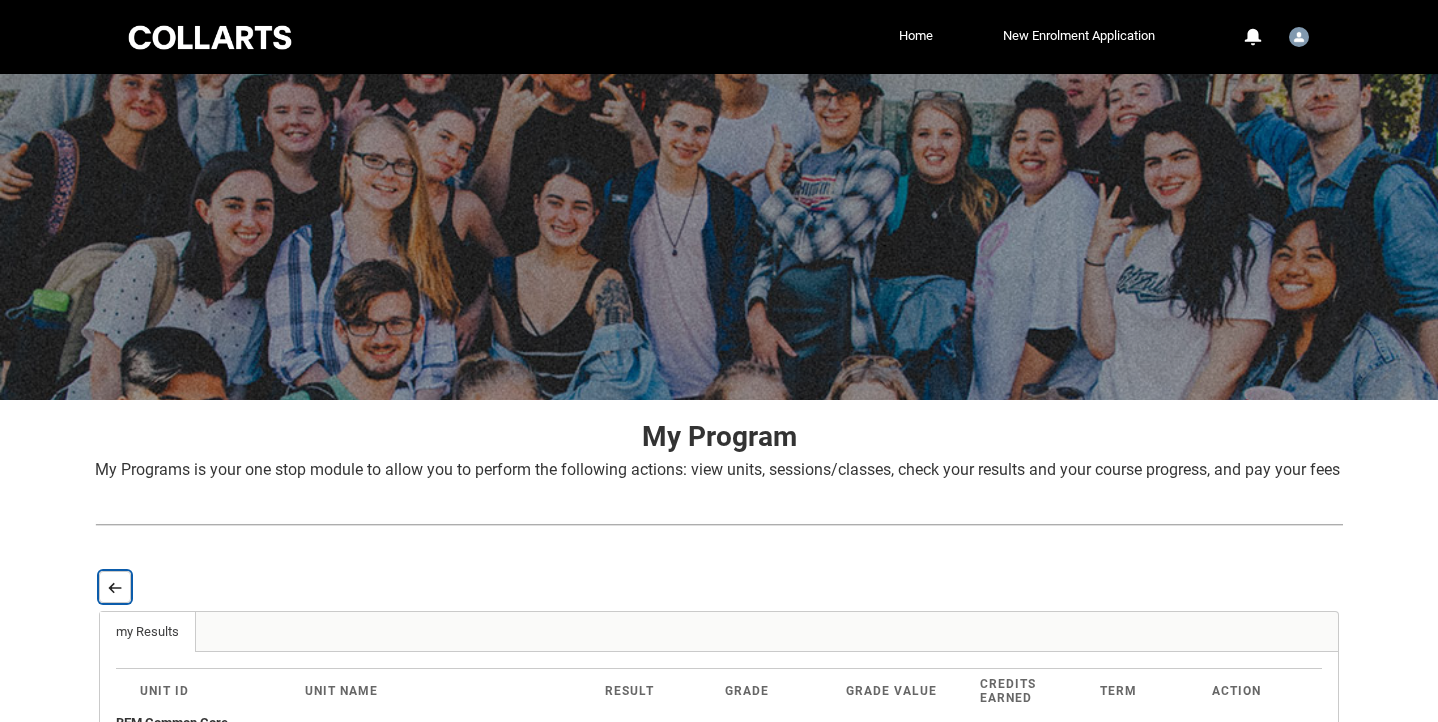 click at bounding box center (115, 587) 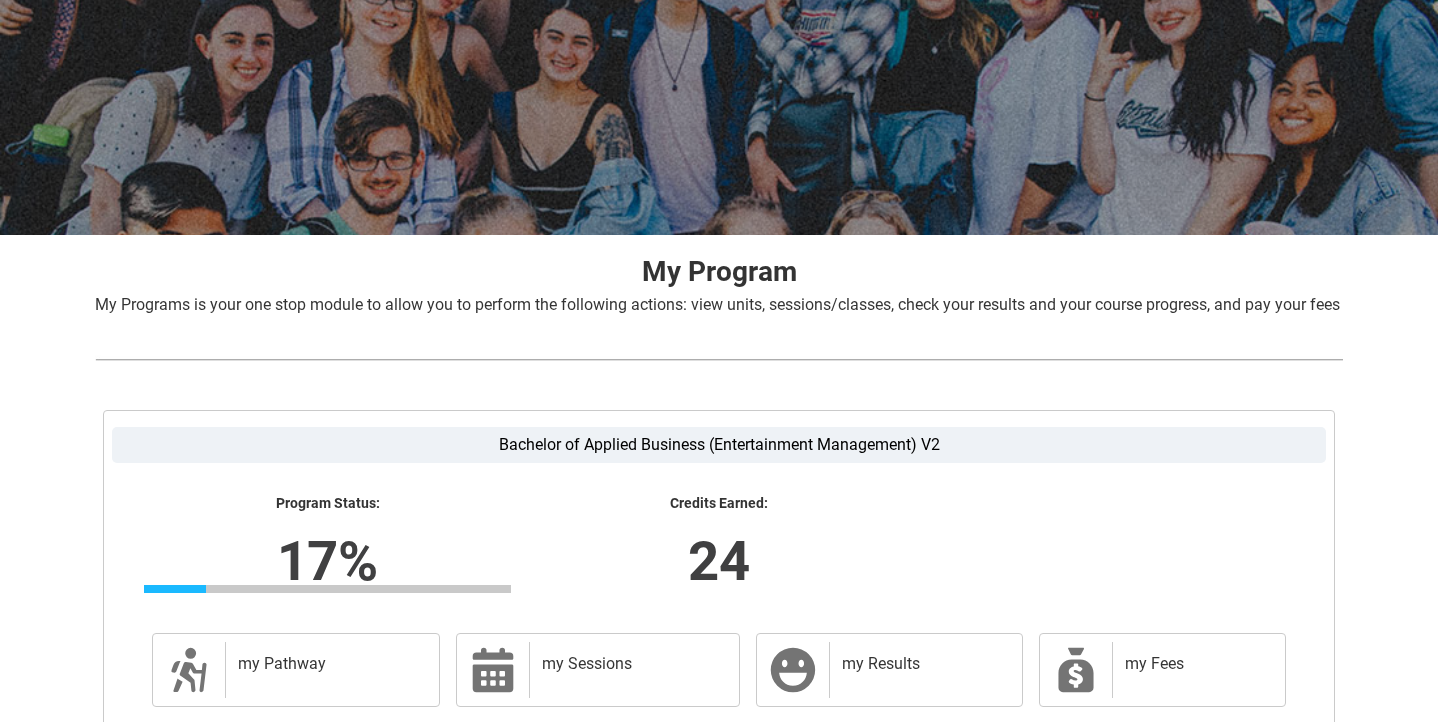 scroll, scrollTop: 0, scrollLeft: 0, axis: both 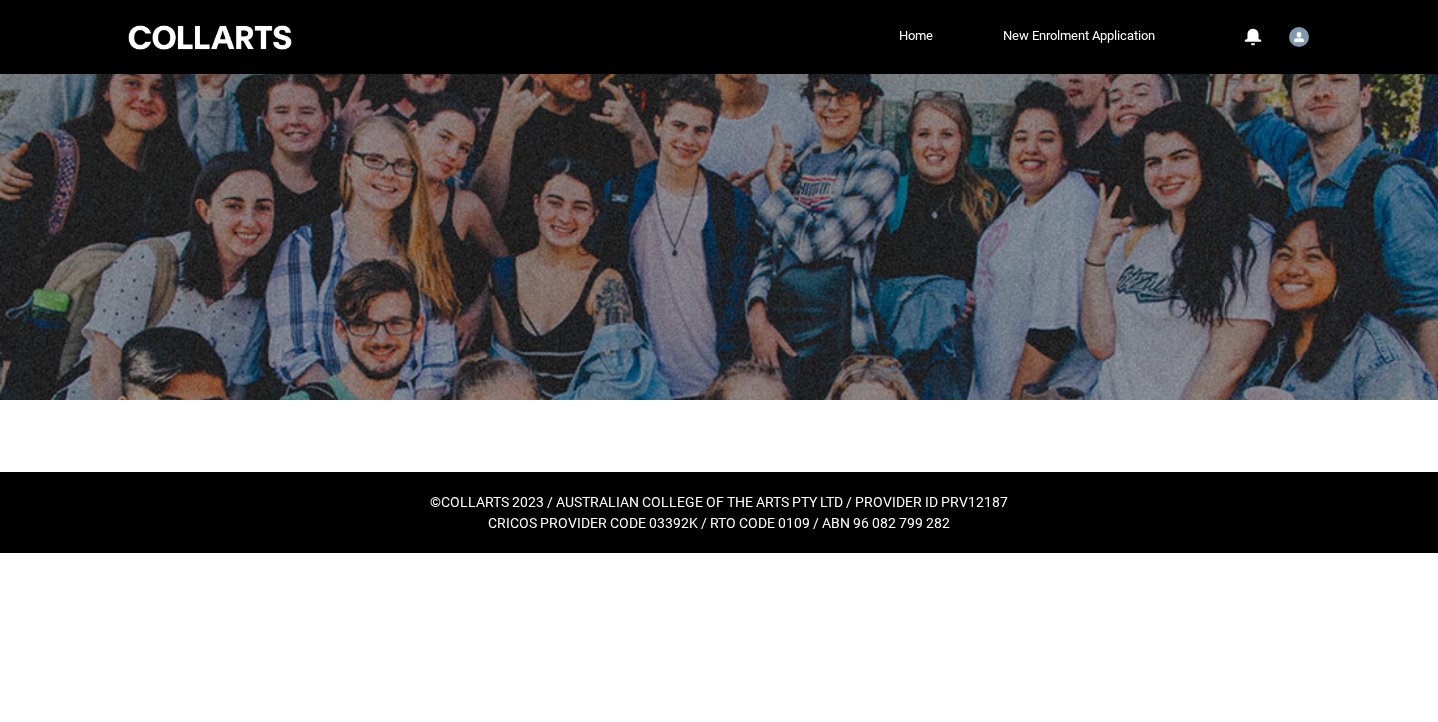 click at bounding box center [719, 448] 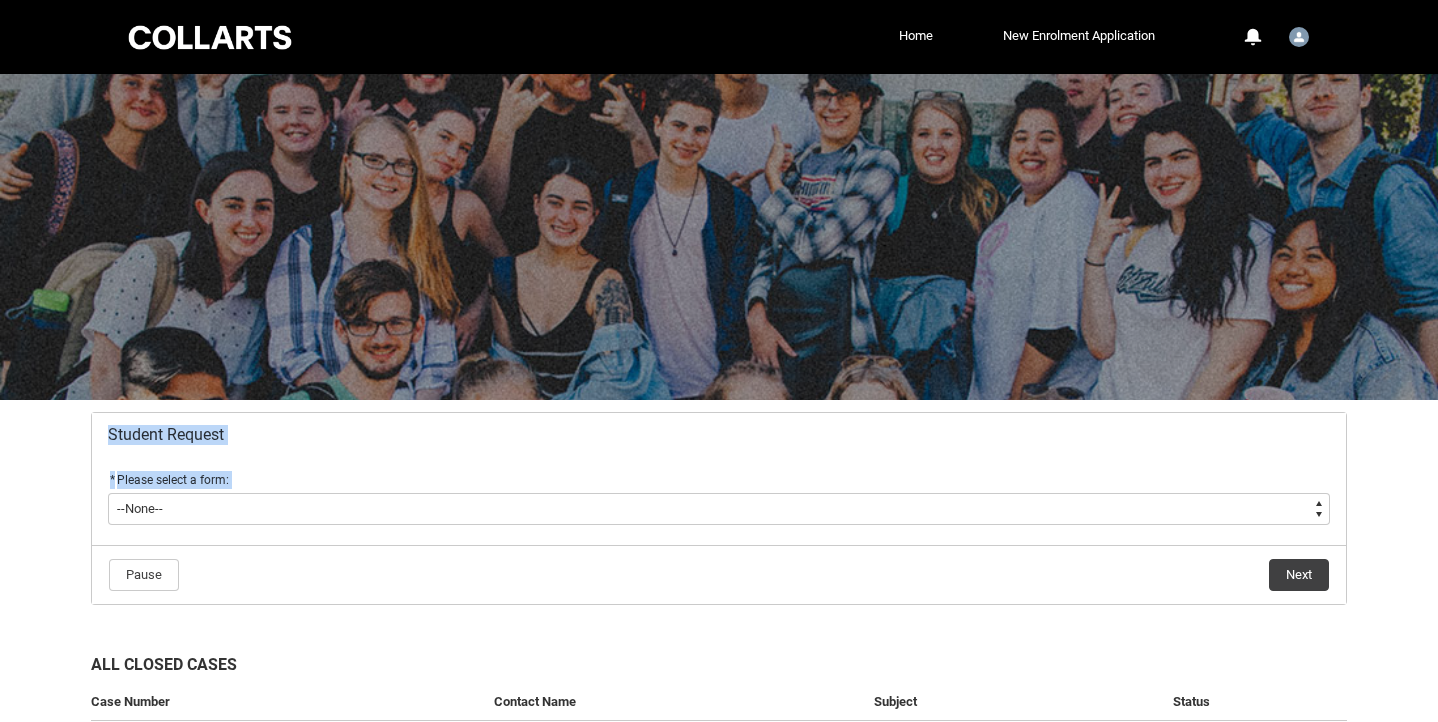drag, startPoint x: 429, startPoint y: 517, endPoint x: 445, endPoint y: 517, distance: 16 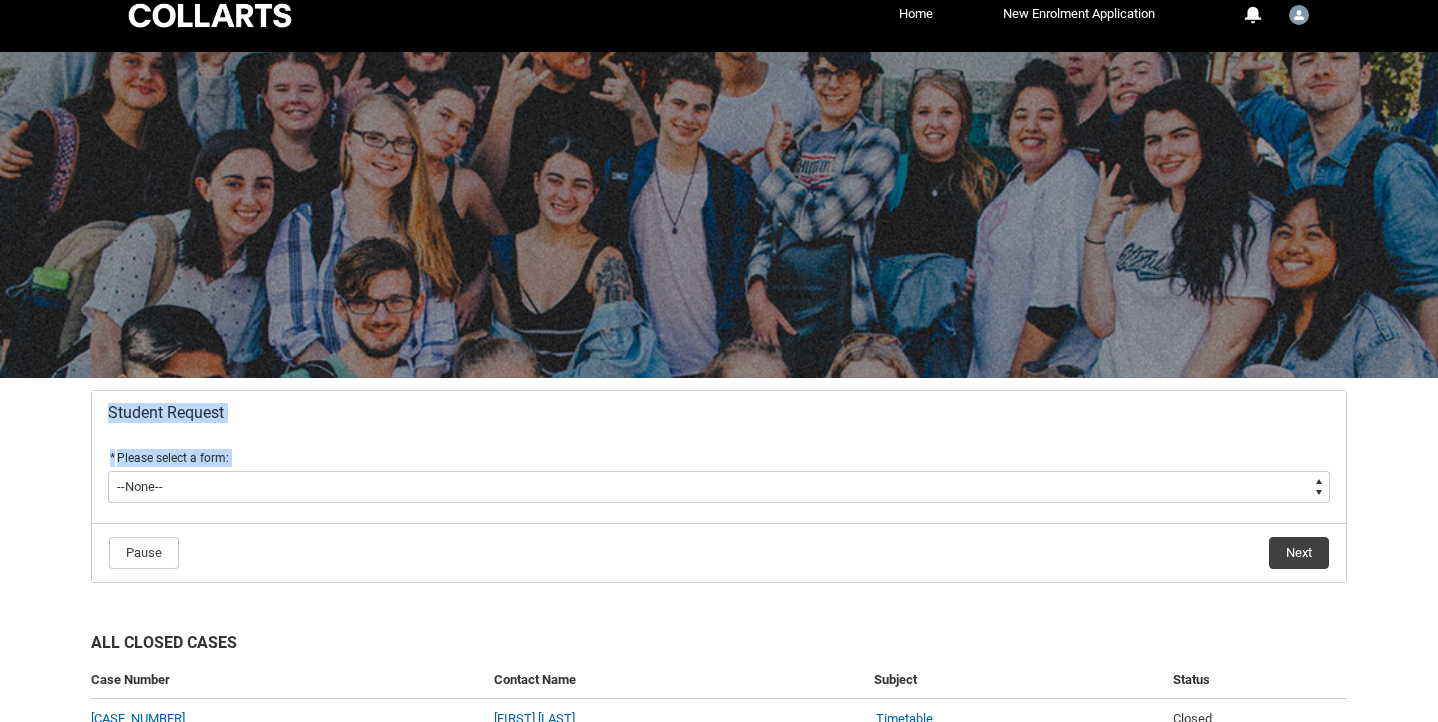 scroll, scrollTop: 26, scrollLeft: 0, axis: vertical 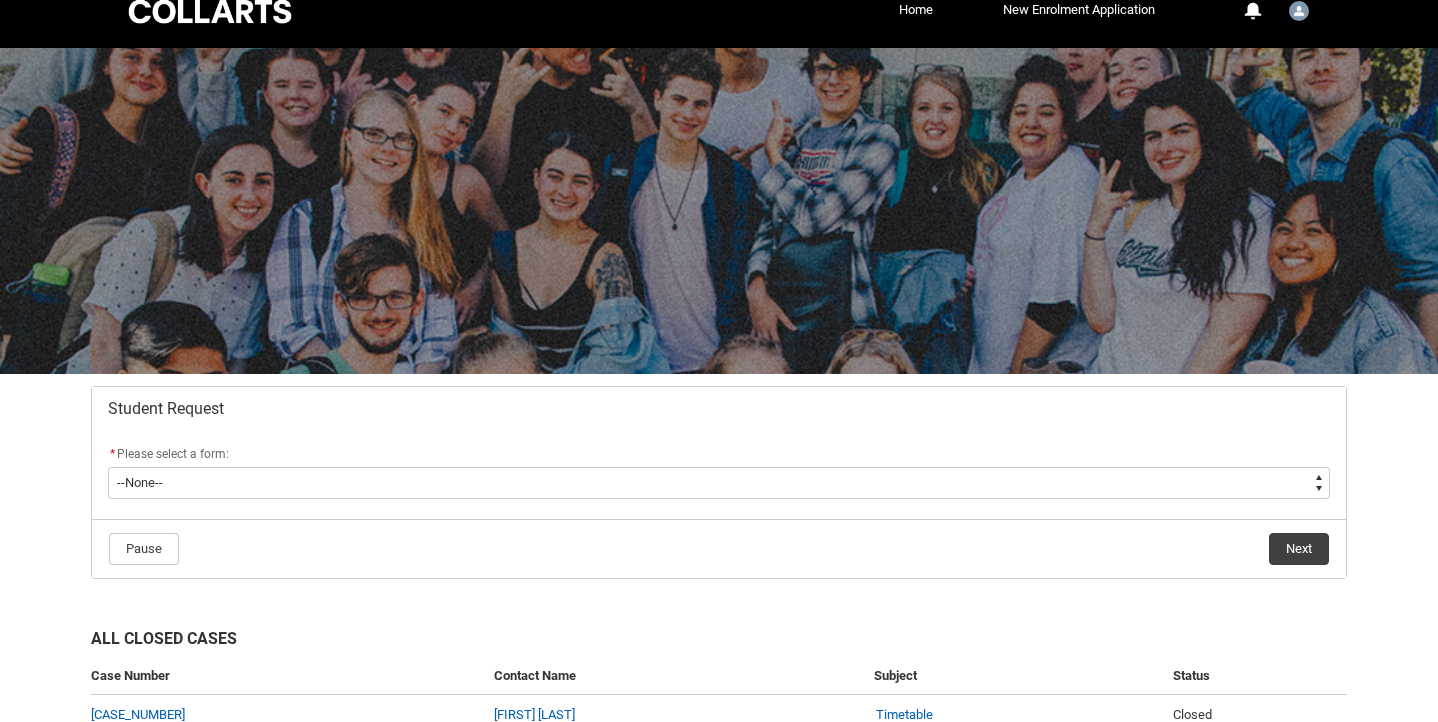 click on "Skip to Main Content Collarts Education Community Home New Enrolment Application More 0 Notifications Profile Log Out Student Request * Please select a form: *   --None-- Academic Transcript Application to Appeal Assignment Extension Change of Legal Name Course Credit / RPL Course Transfer Deferral / Leave of Absence Enrolment Variation Financial Hardship Program General Enquiry Grievance Reasonable Adjustment Return to Study Application Special Consideration Tuition Fee Refund Withdraw & Cancel Enrolment Information Release Pause Next All Closed Cases Case Number Contact Name Subject Status [CASE_NUMBER] [FIRST] [LAST] Timetable Closed View All
©COLLARTS 2023 / AUSTRALIAN COLLEGE OF THE ARTS PTY LTD / PROVIDER ID PRV12187
CRICOS PROVIDER CODE 03392K / RTO CODE 0109 / ABN 96 082 799 282" at bounding box center (719, 420) 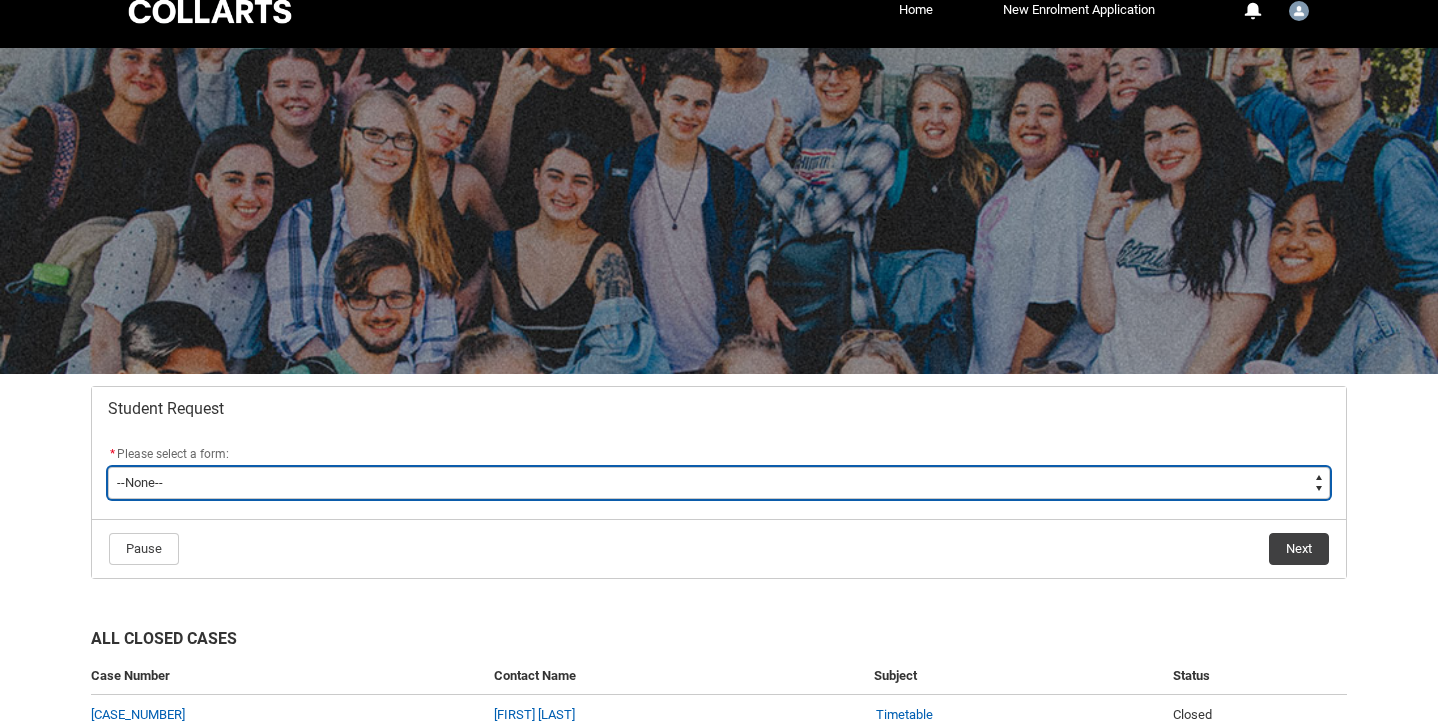 click on "--None-- Academic Transcript Application to Appeal Assignment Extension Change of Legal Name Course Credit / RPL Course Transfer Deferral / Leave of Absence Enrolment Variation Financial Hardship Program General Enquiry Grievance Reasonable Adjustment Return to Study Application Special Consideration Tuition Fee Refund Withdraw & Cancel Enrolment Information Release" at bounding box center [719, 483] 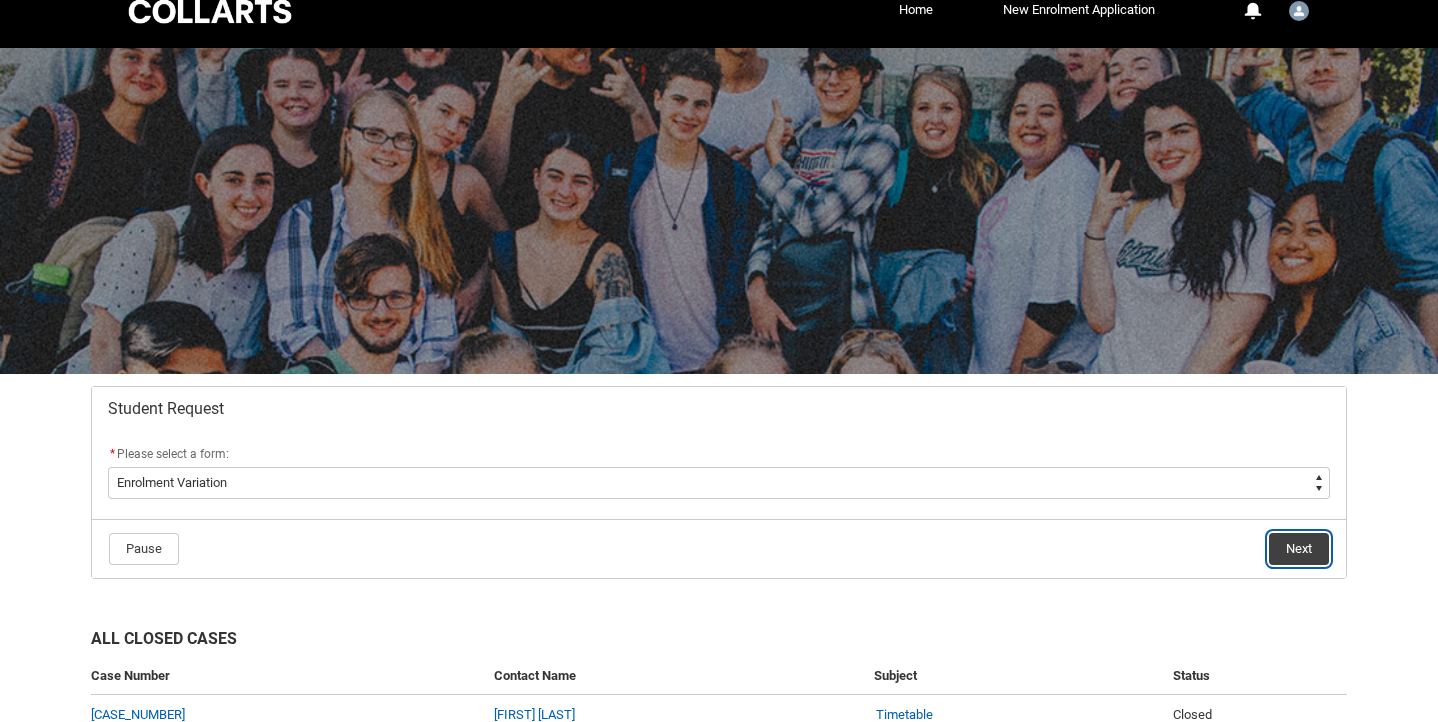 click on "Next" 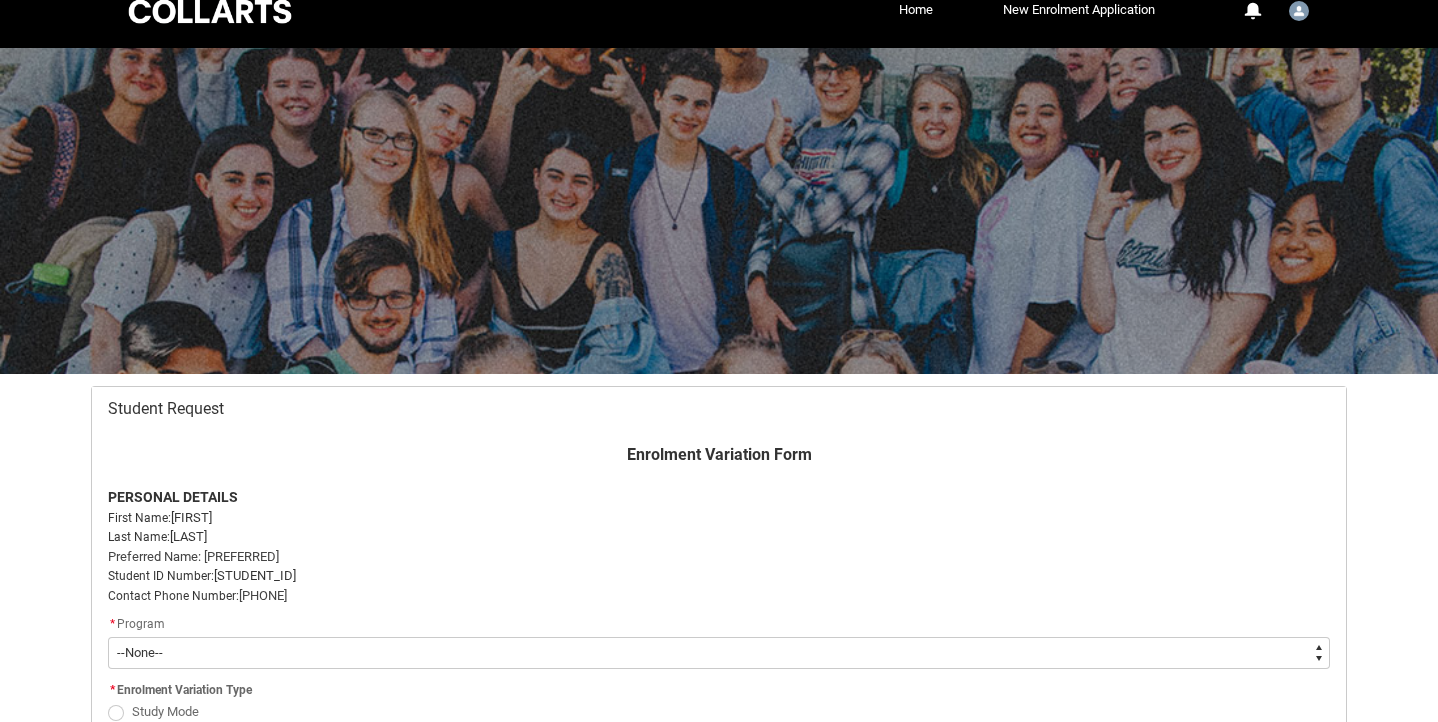 scroll, scrollTop: 213, scrollLeft: 0, axis: vertical 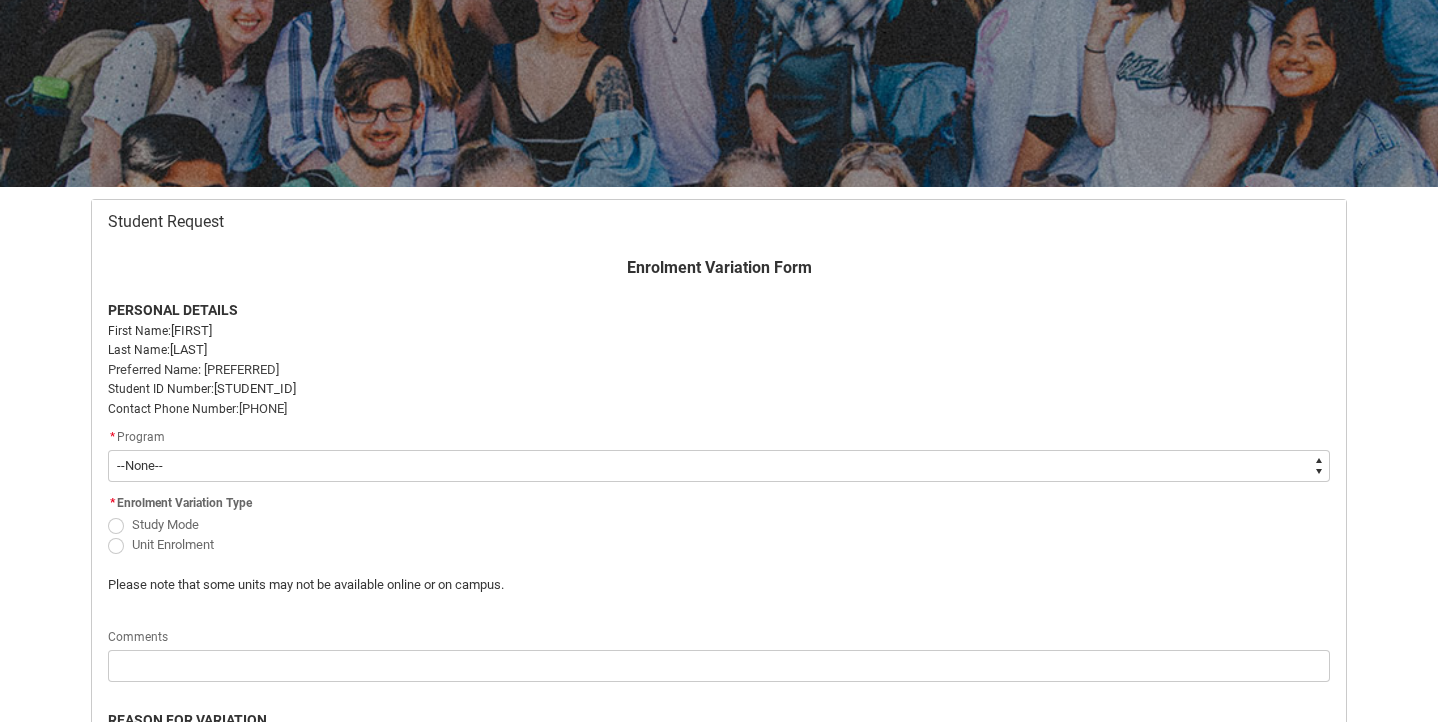 click on "--None-- Bachelor of Applied Business (Entertainment Management) V2" at bounding box center (719, 466) 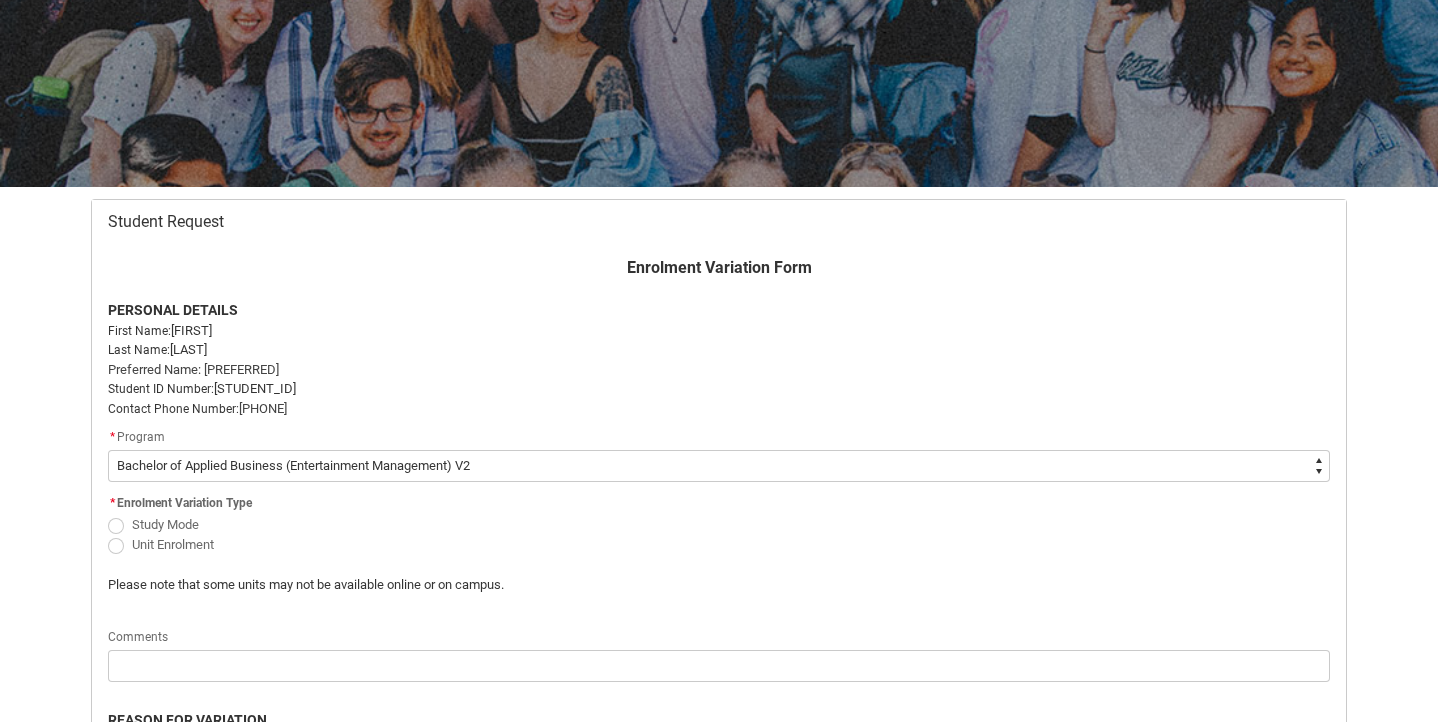 click at bounding box center (116, 546) 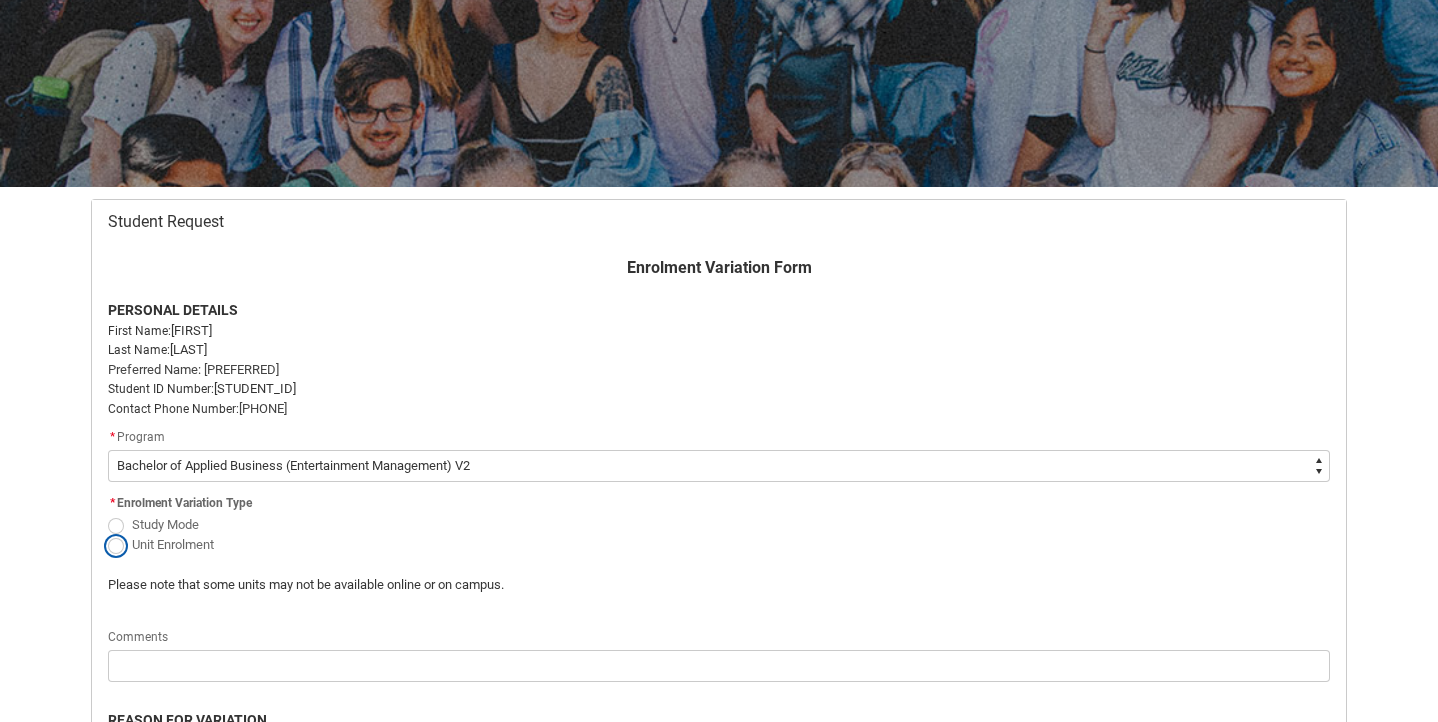 radio on "true" 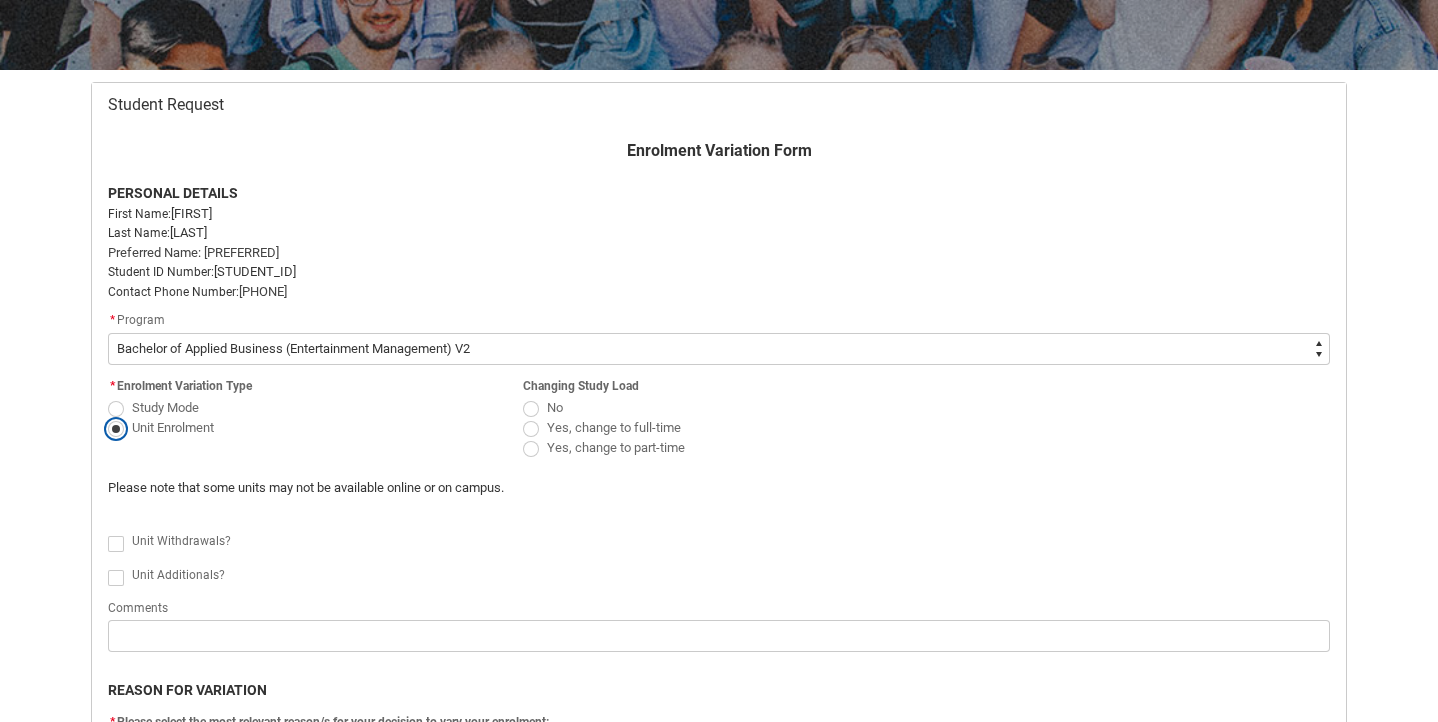 scroll, scrollTop: 332, scrollLeft: 0, axis: vertical 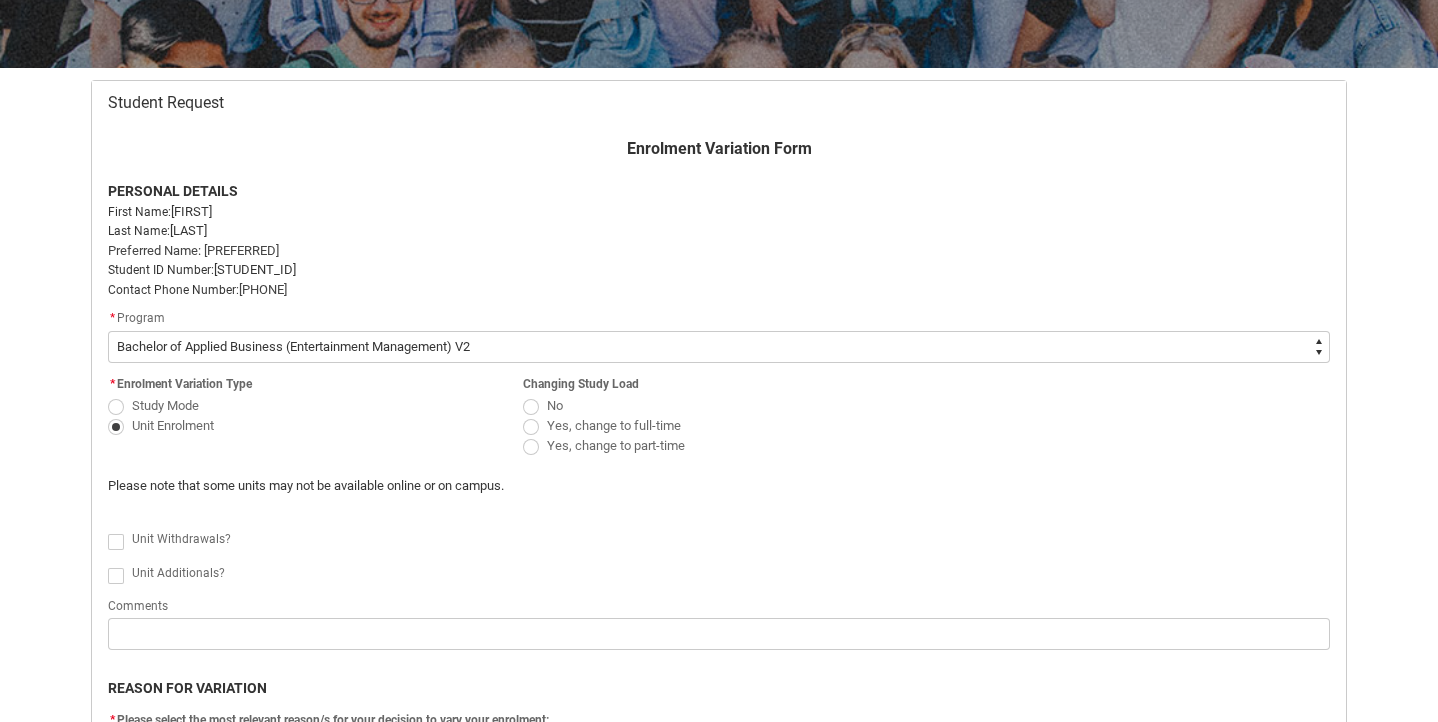 click at bounding box center [531, 447] 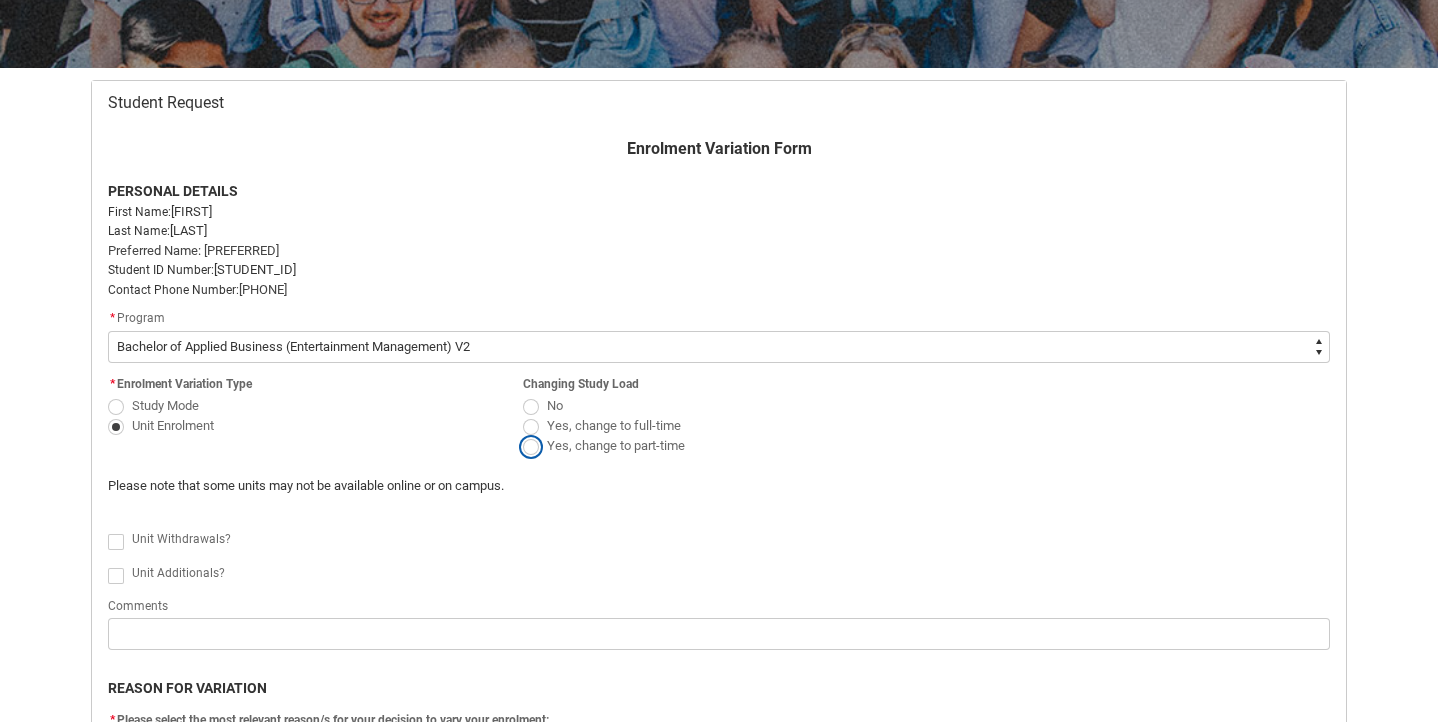radio on "true" 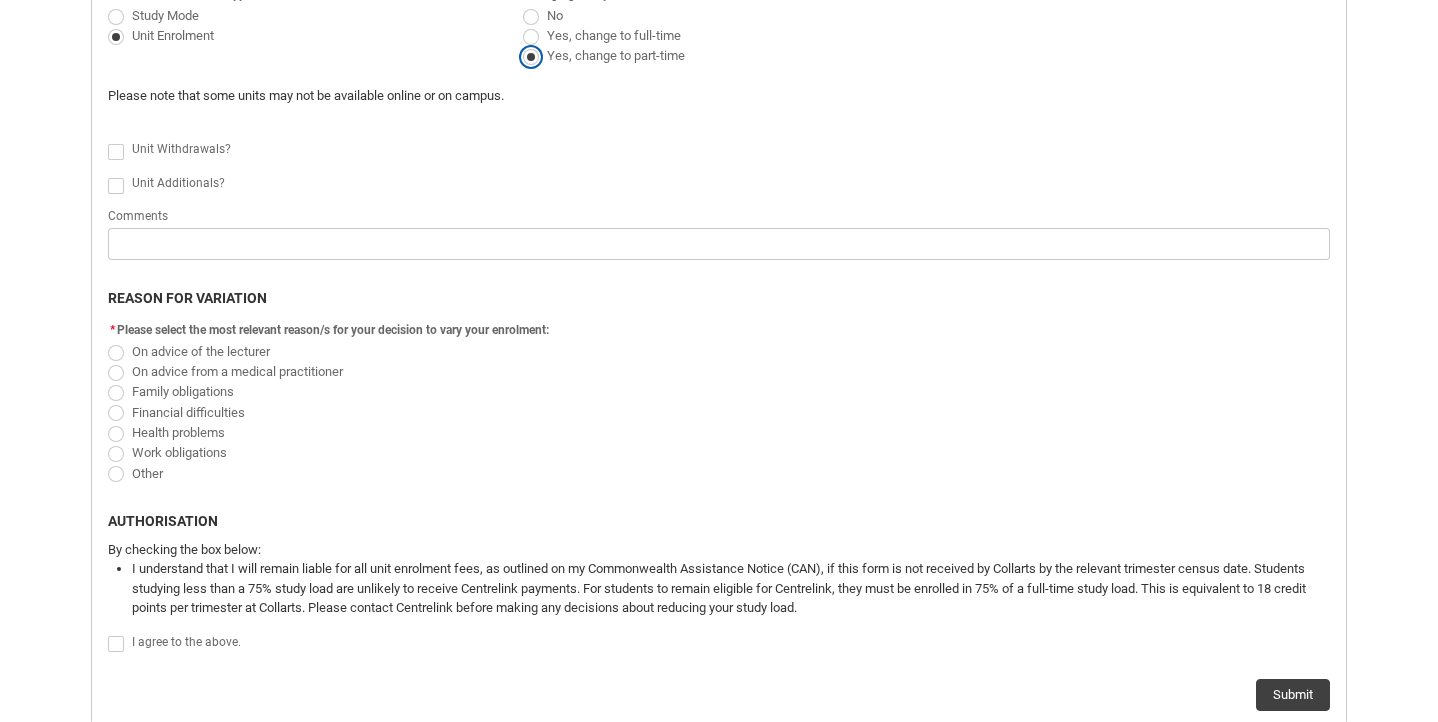 scroll, scrollTop: 724, scrollLeft: 0, axis: vertical 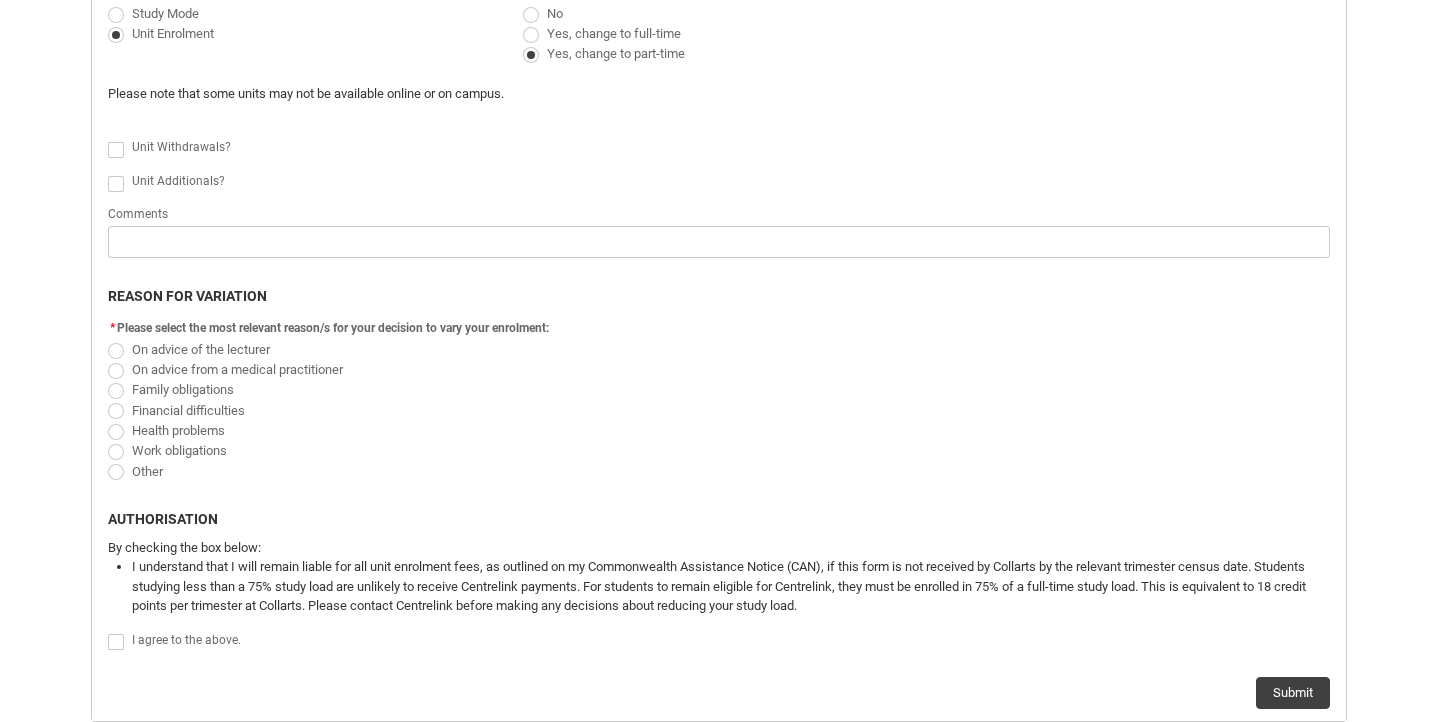 click at bounding box center (116, 411) 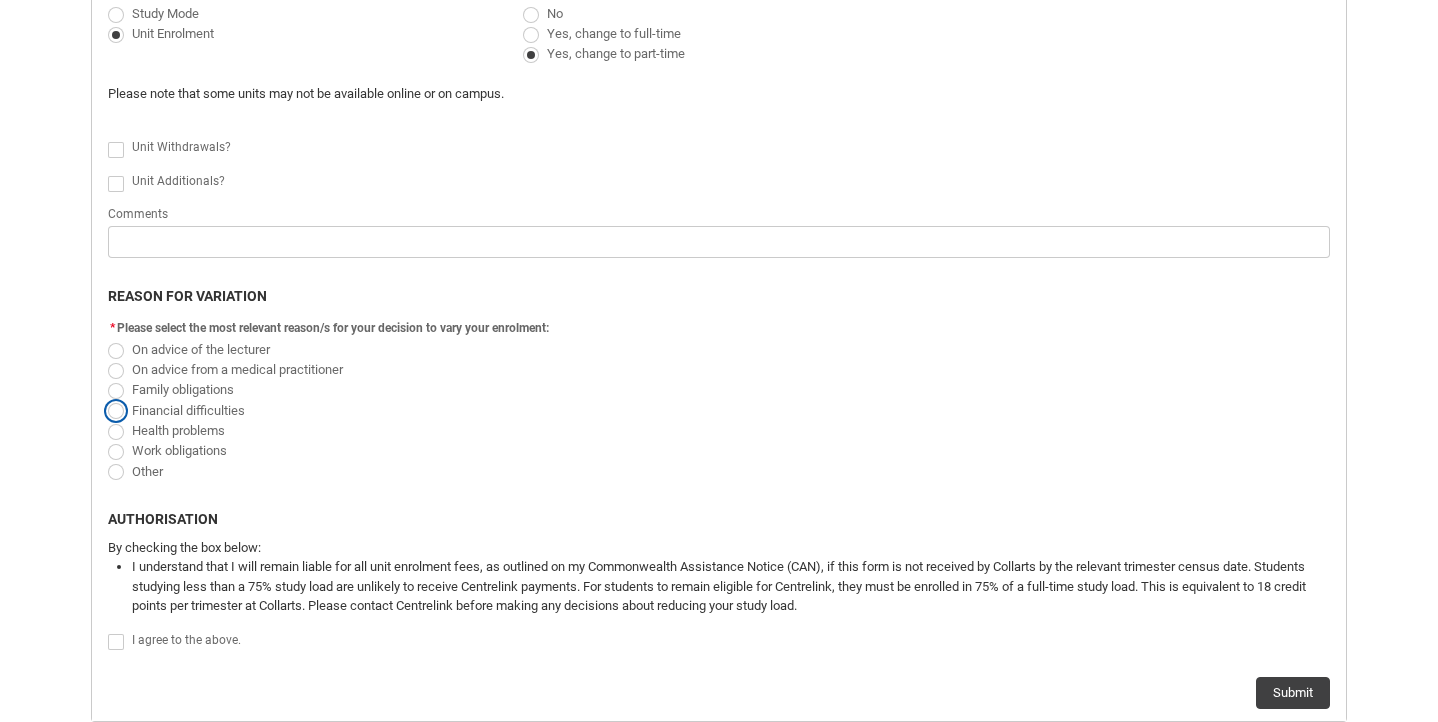click on "Financial difficulties" at bounding box center [107, 399] 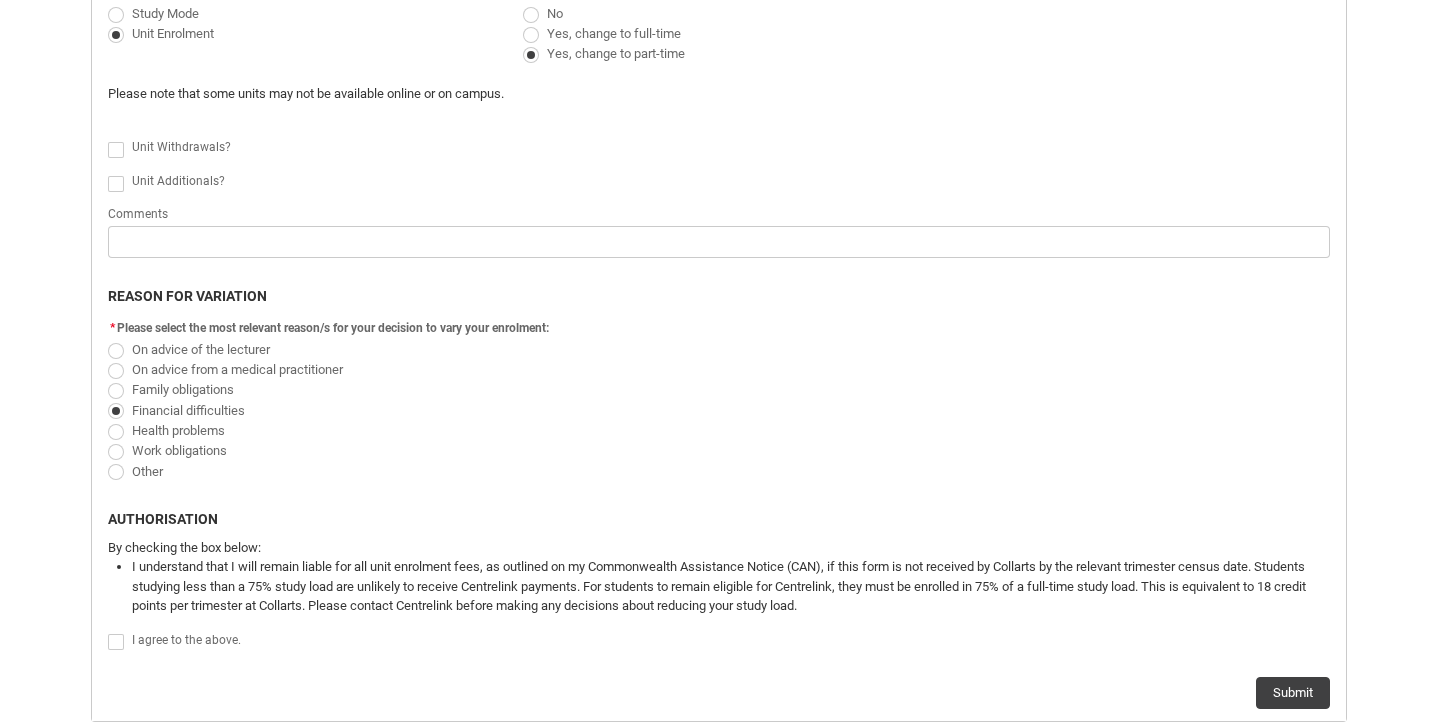 click at bounding box center [116, 371] 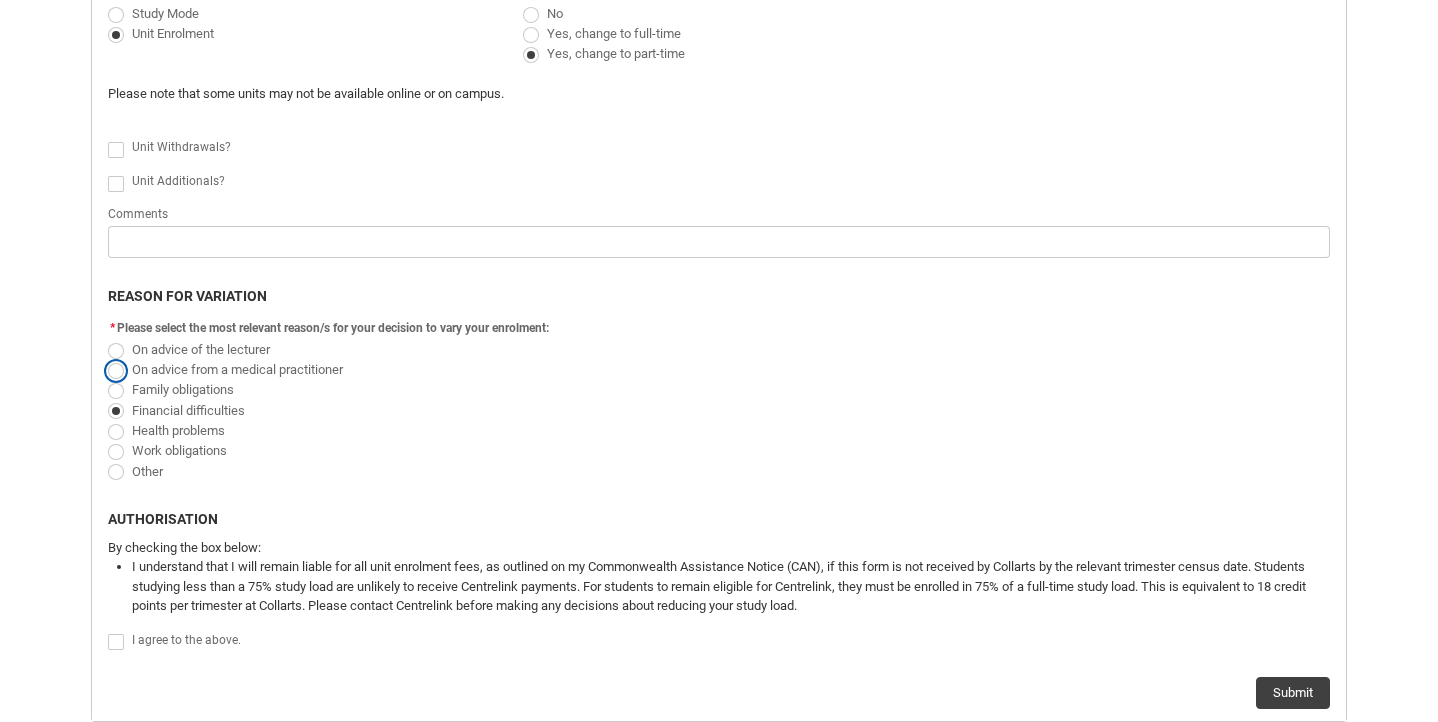 click on "On advice from a medical practitioner" at bounding box center [107, 358] 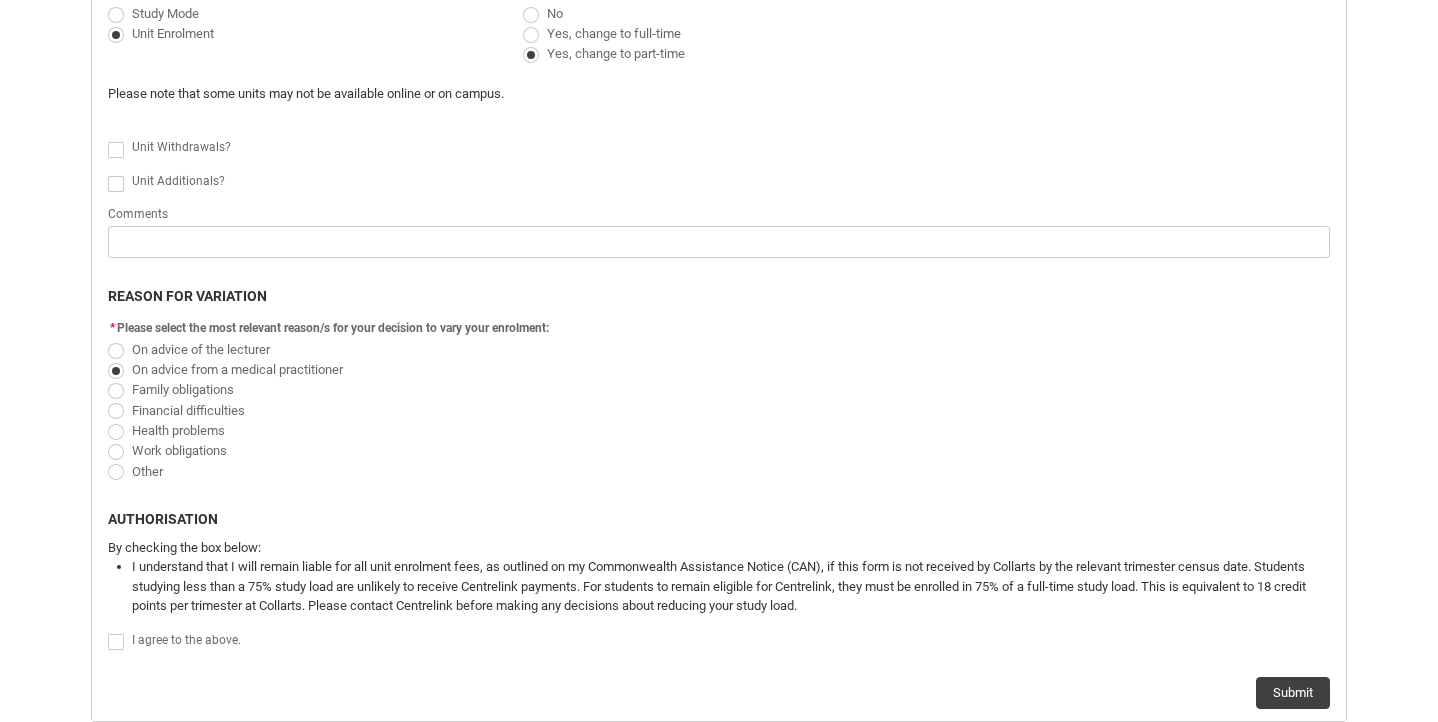 click at bounding box center [116, 411] 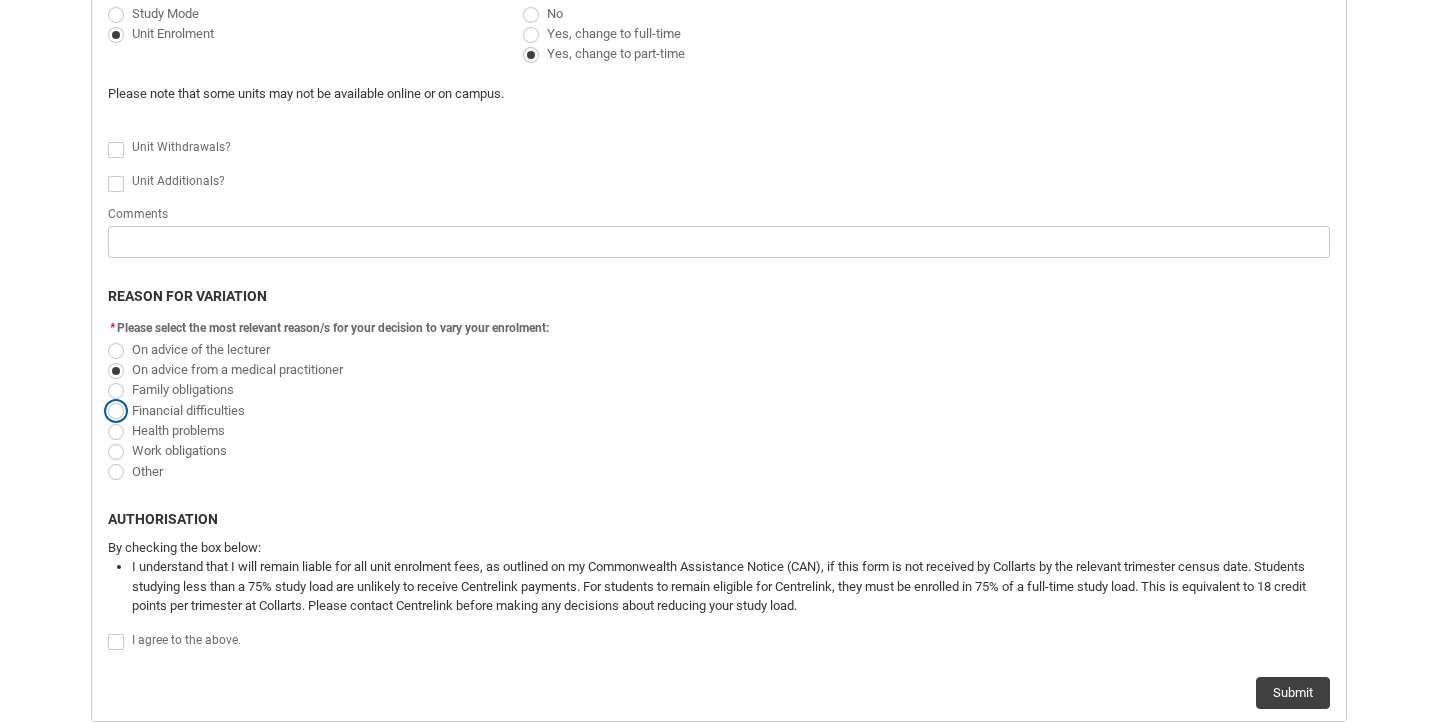 radio on "true" 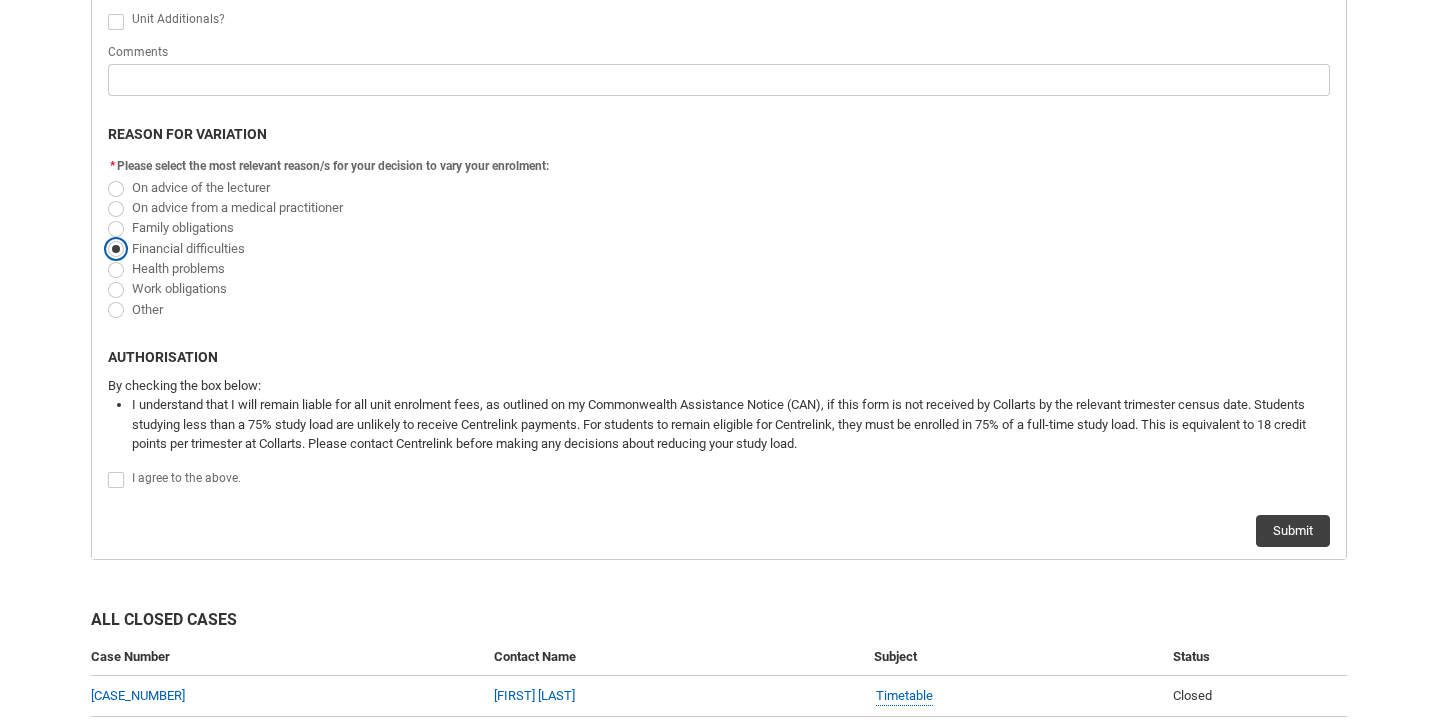 scroll, scrollTop: 888, scrollLeft: 0, axis: vertical 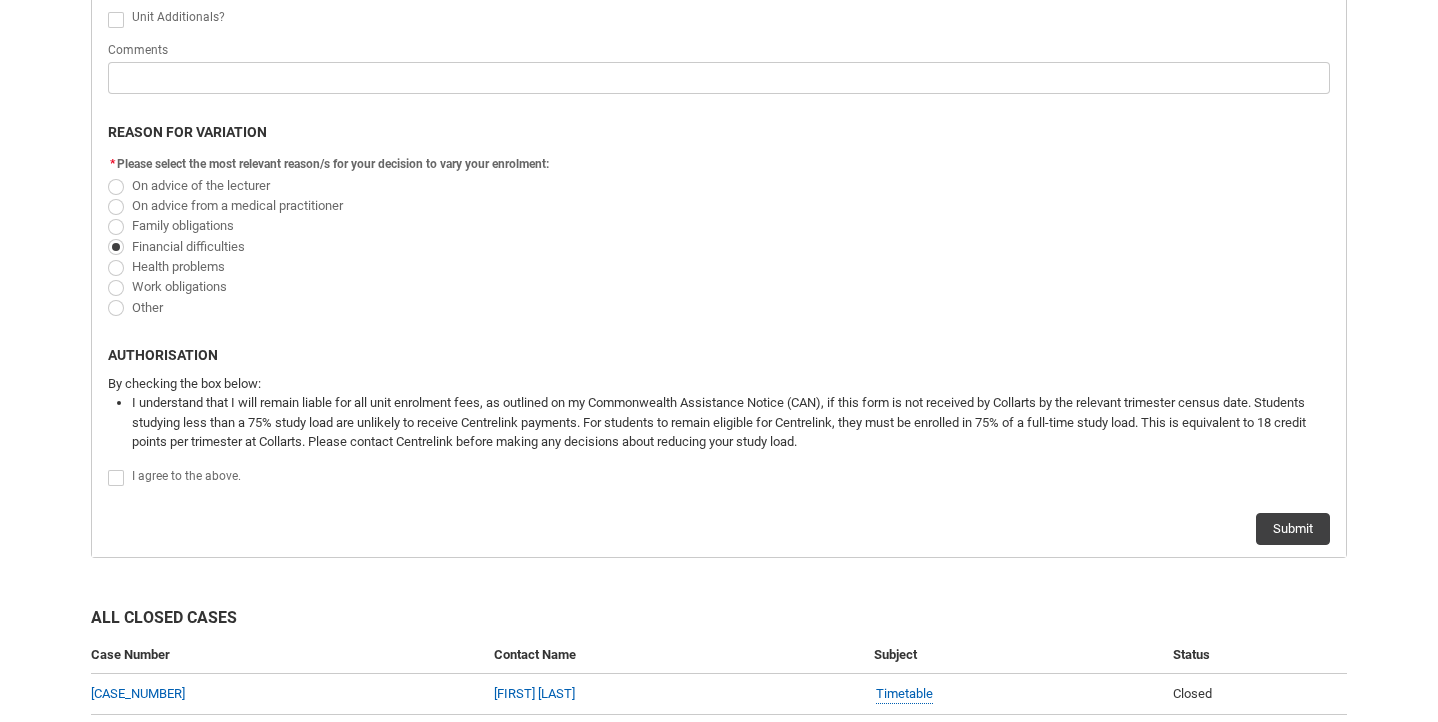 click 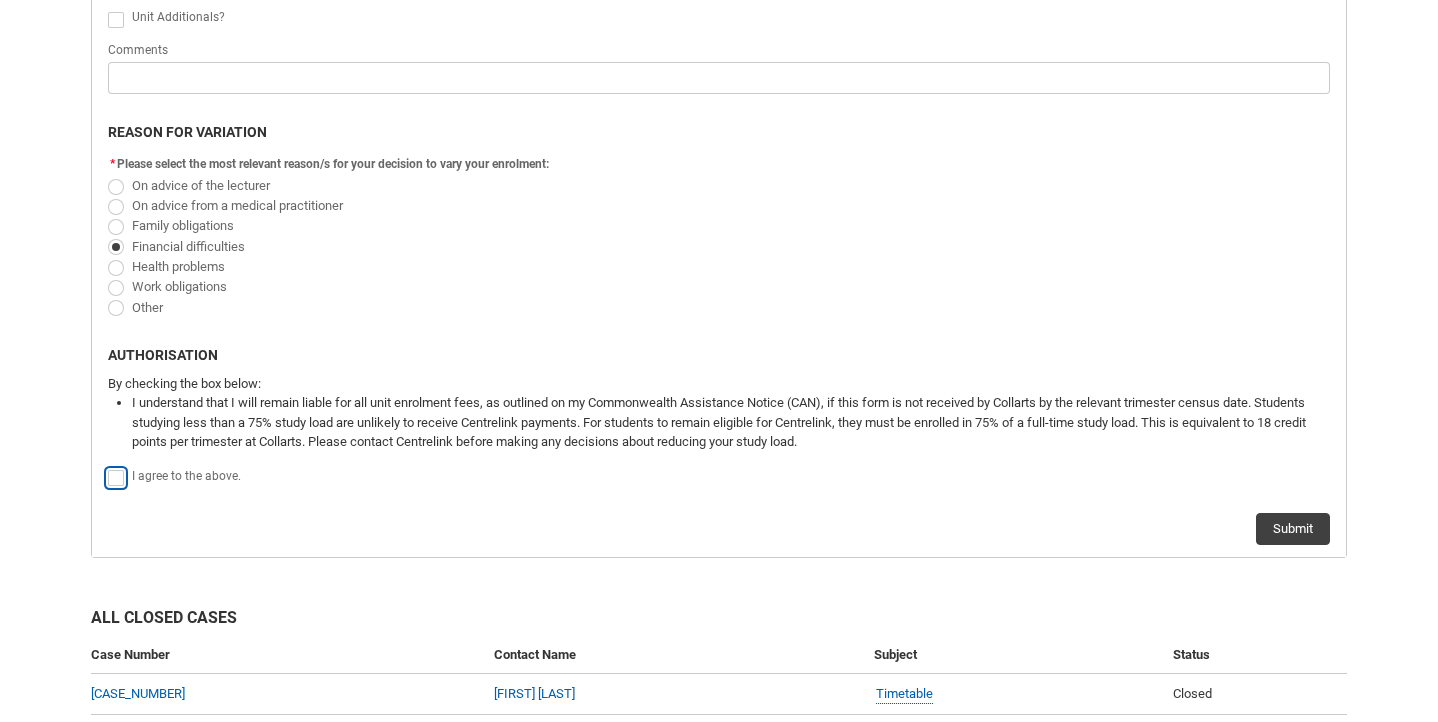 click at bounding box center [107, 467] 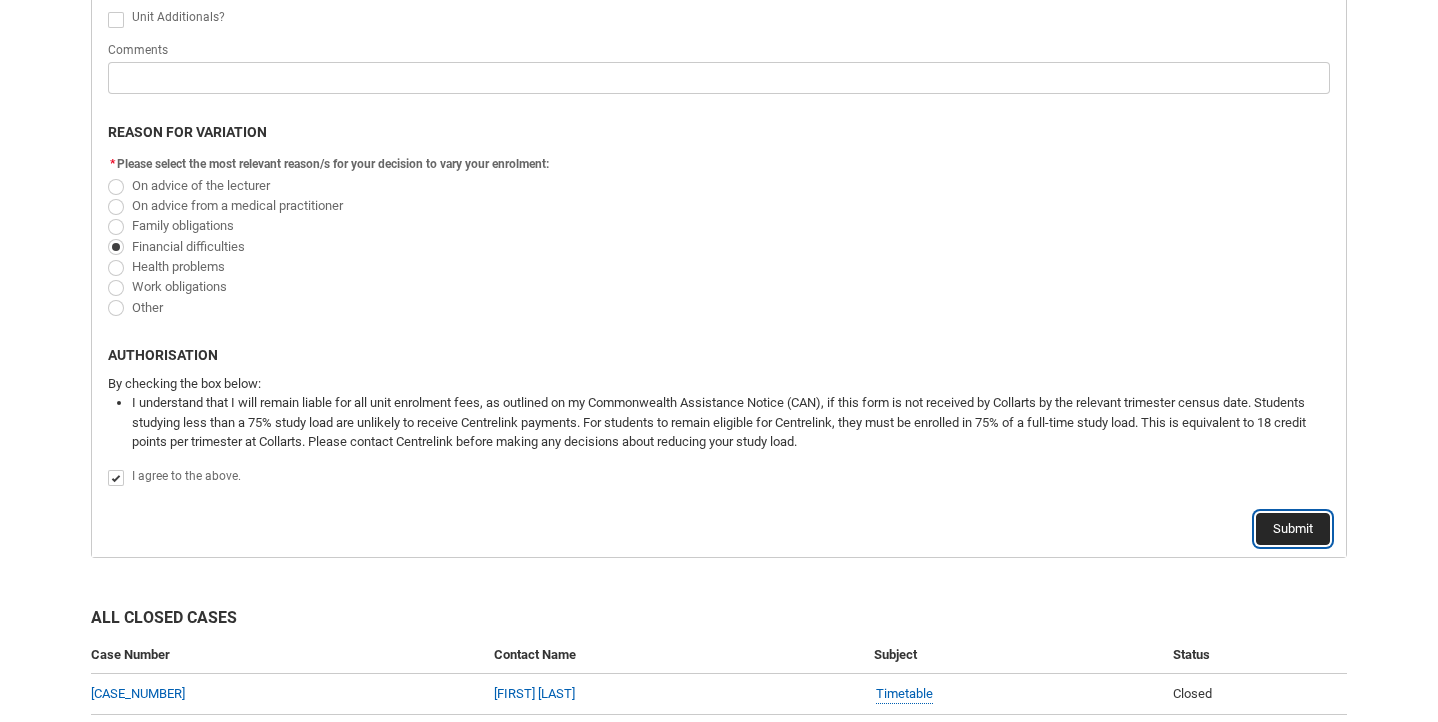 click on "Submit" 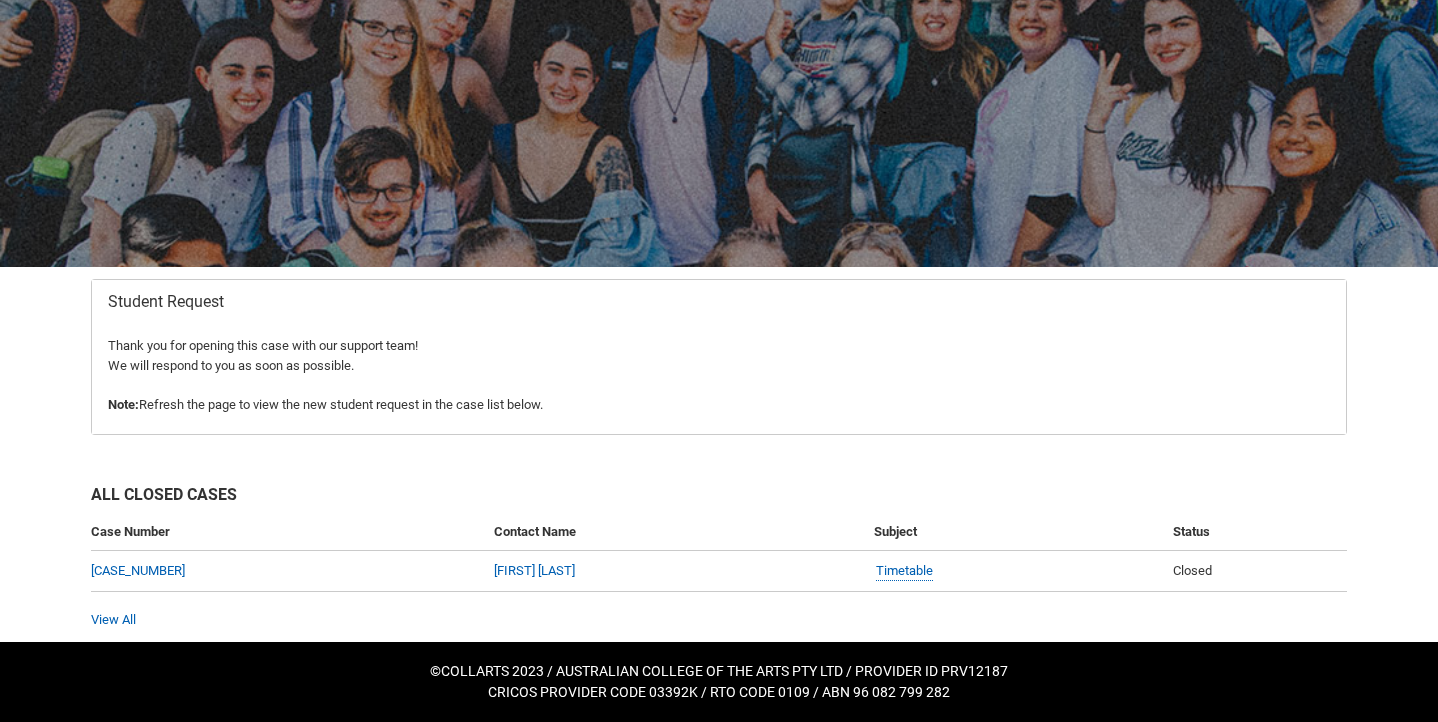 scroll, scrollTop: 0, scrollLeft: 0, axis: both 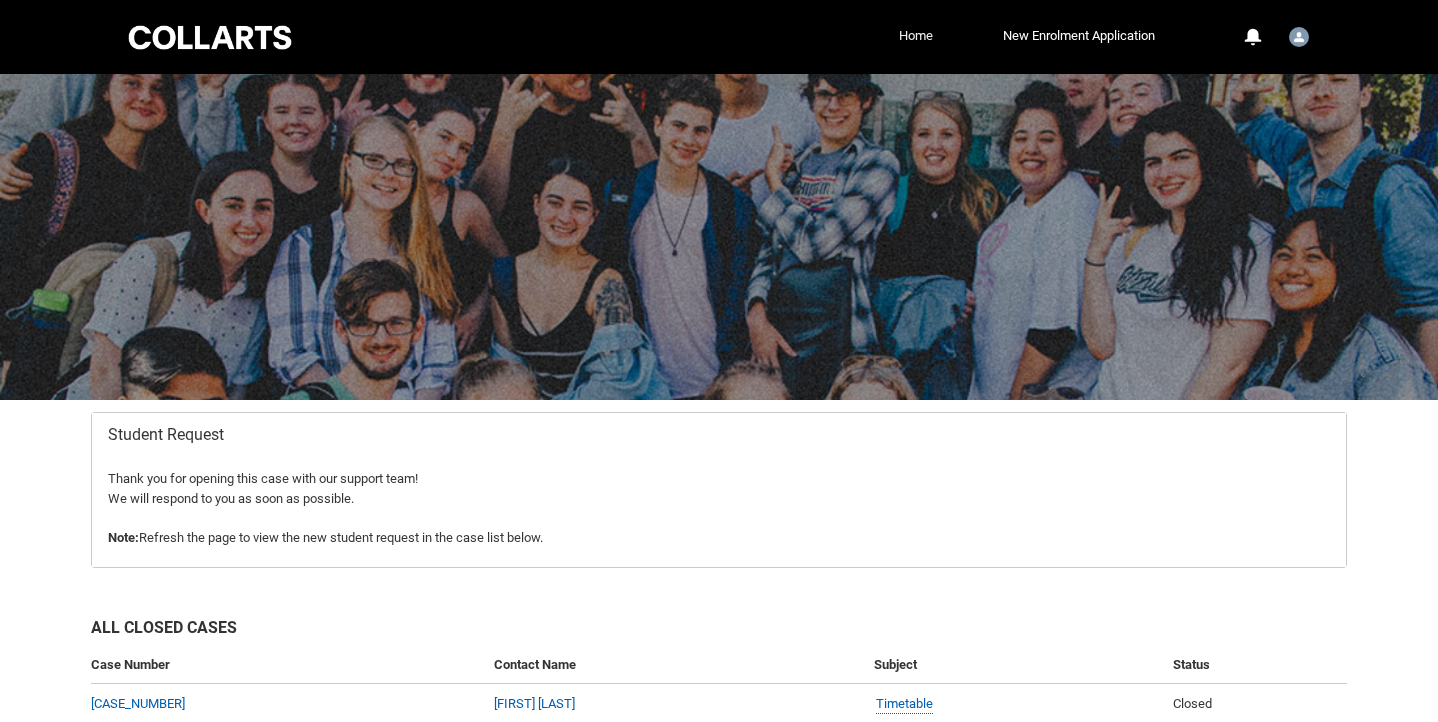 click on "Home" at bounding box center (916, 36) 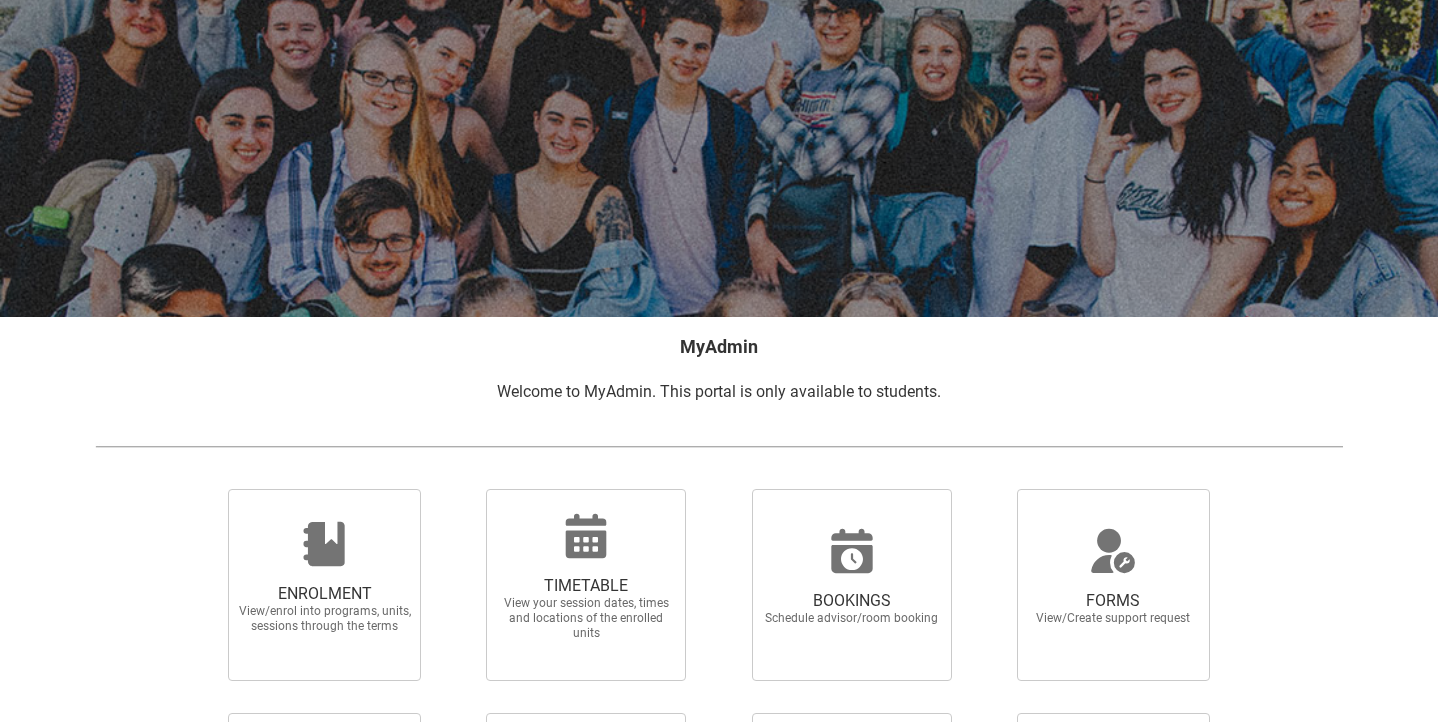 scroll, scrollTop: 66, scrollLeft: 0, axis: vertical 